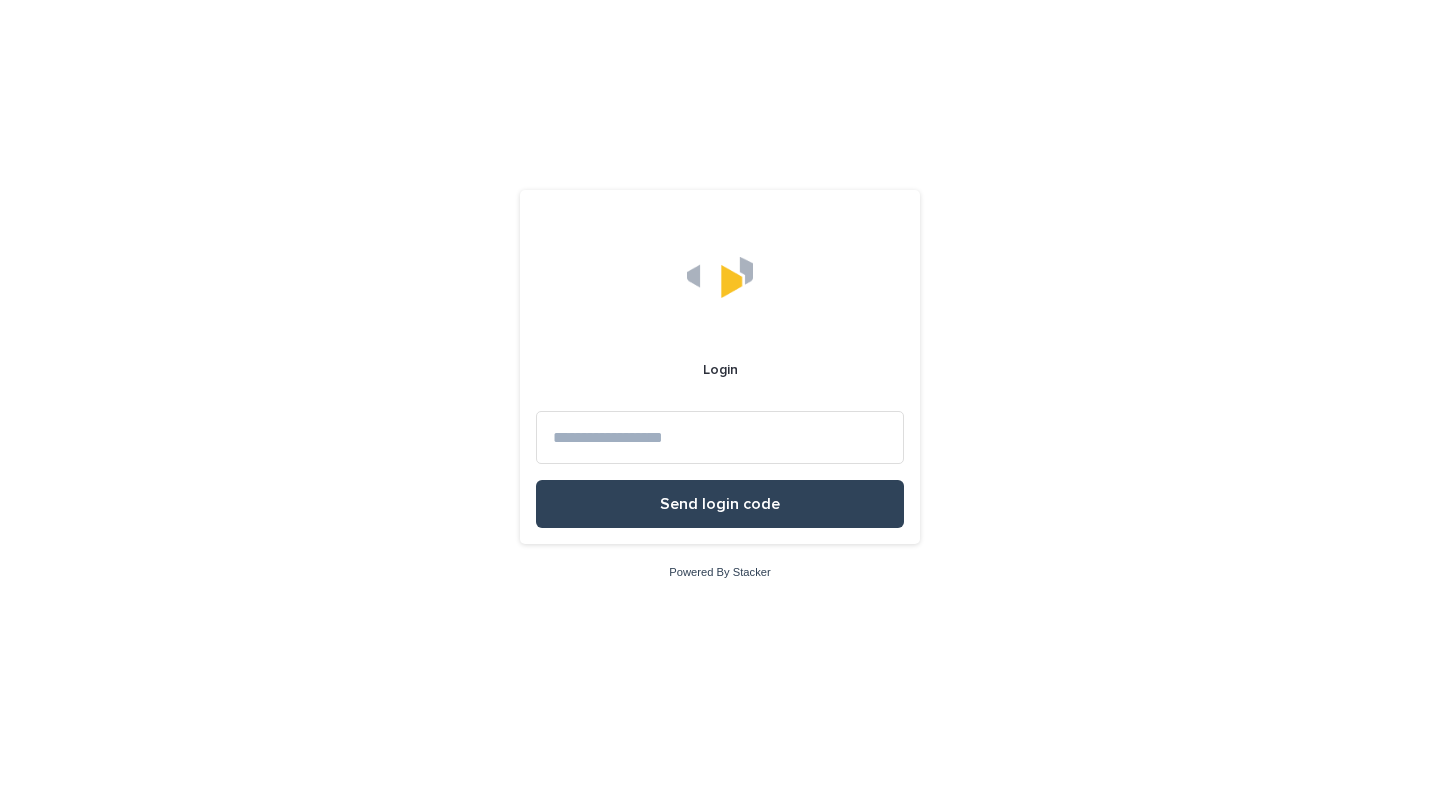 scroll, scrollTop: 0, scrollLeft: 0, axis: both 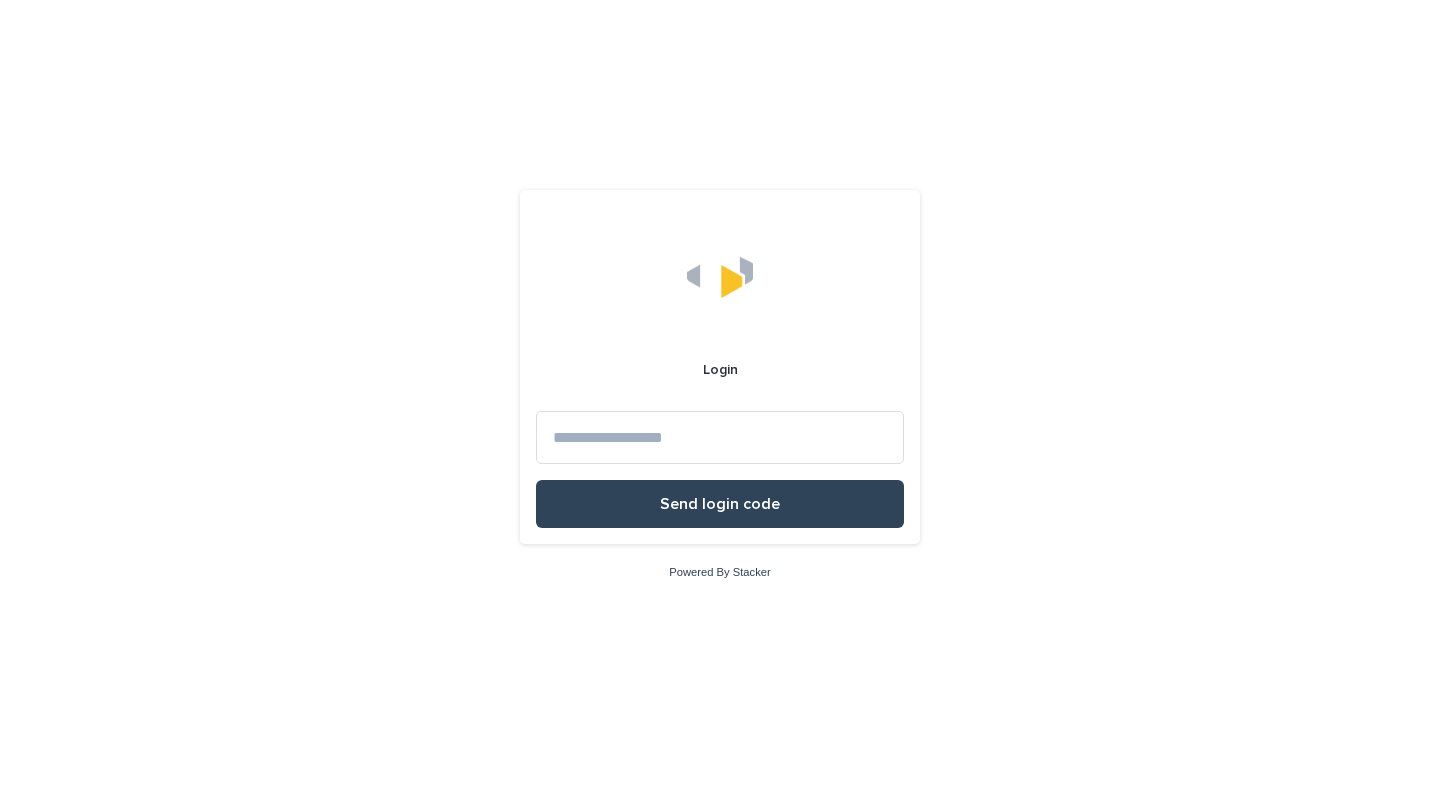 click at bounding box center (720, 437) 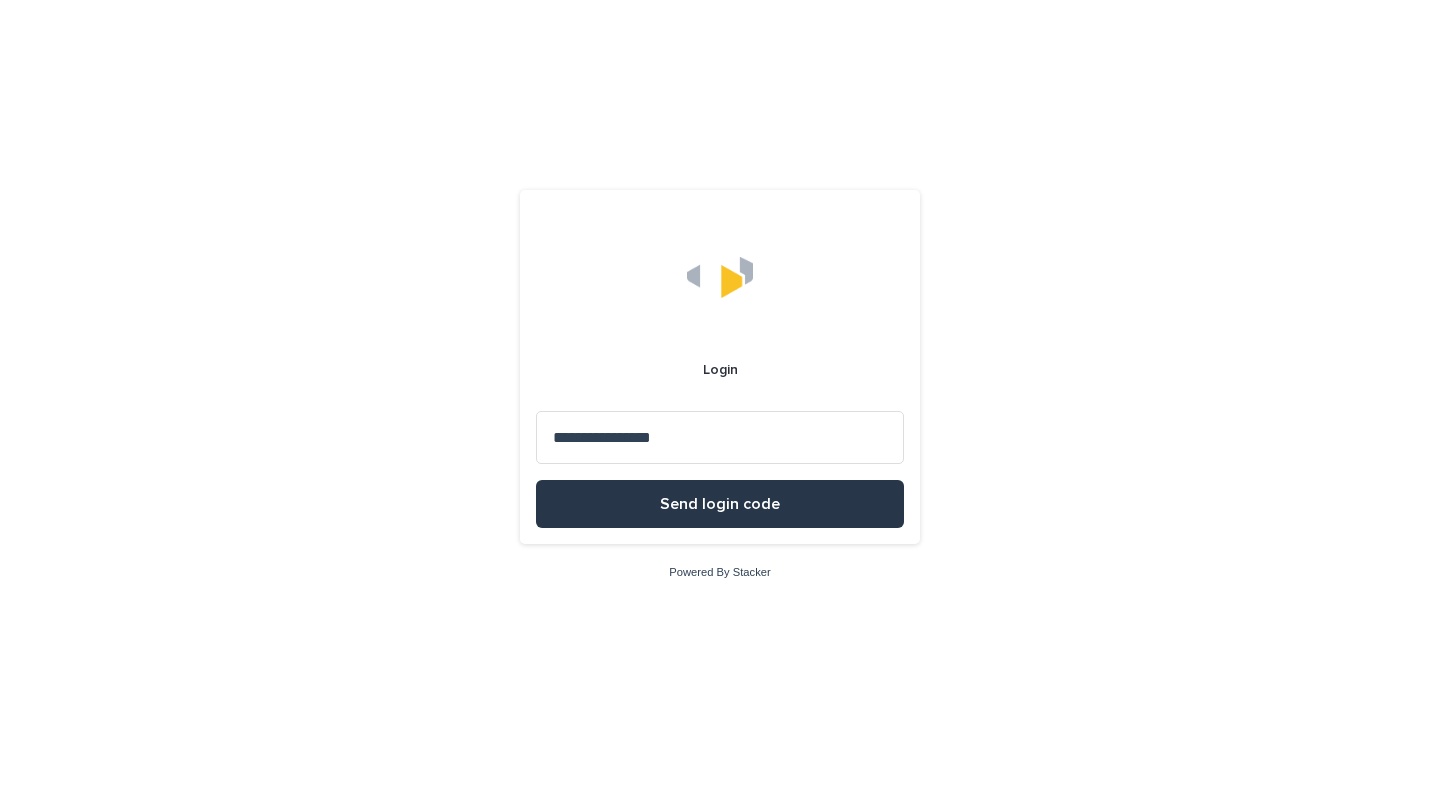 click on "Send login code" at bounding box center (720, 504) 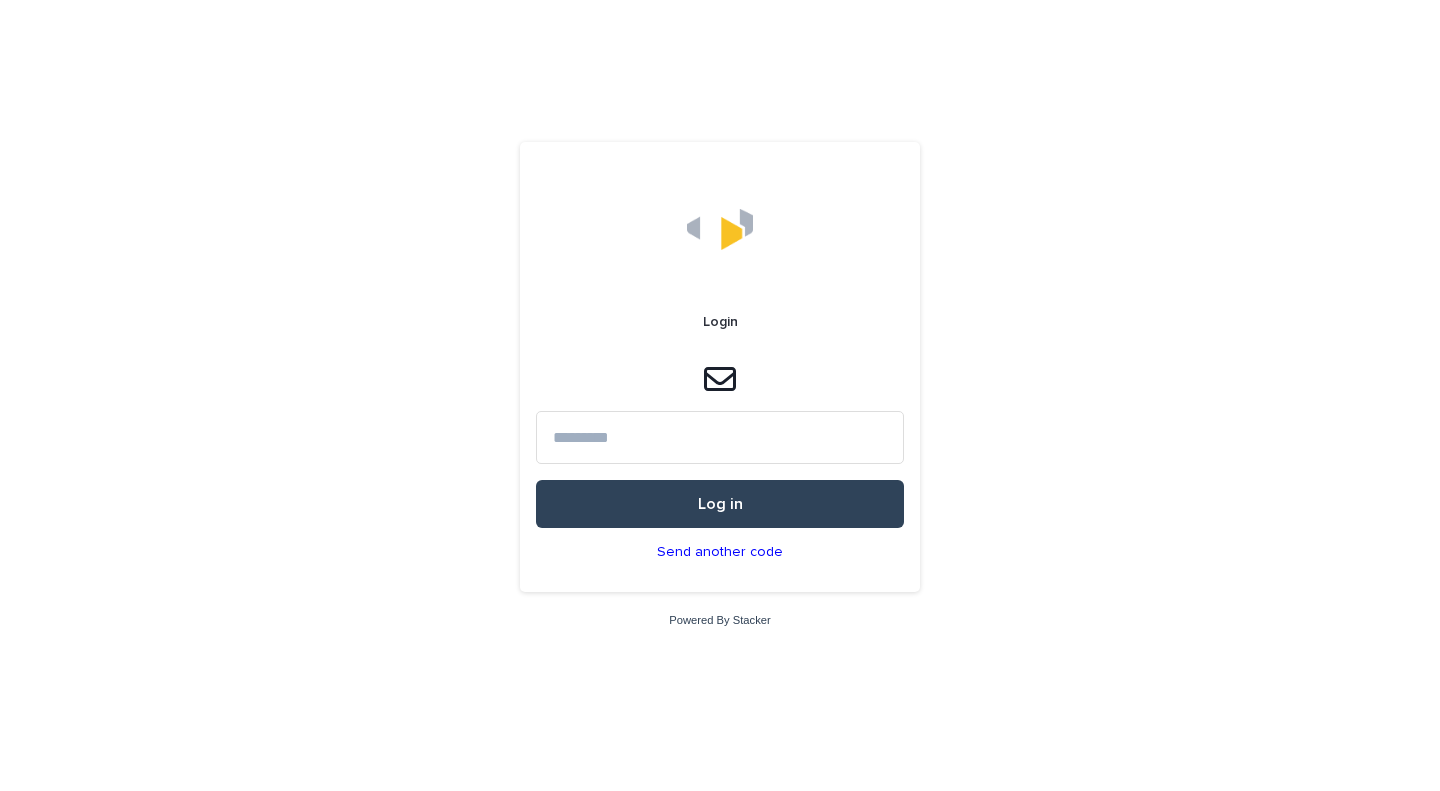 click at bounding box center [720, 437] 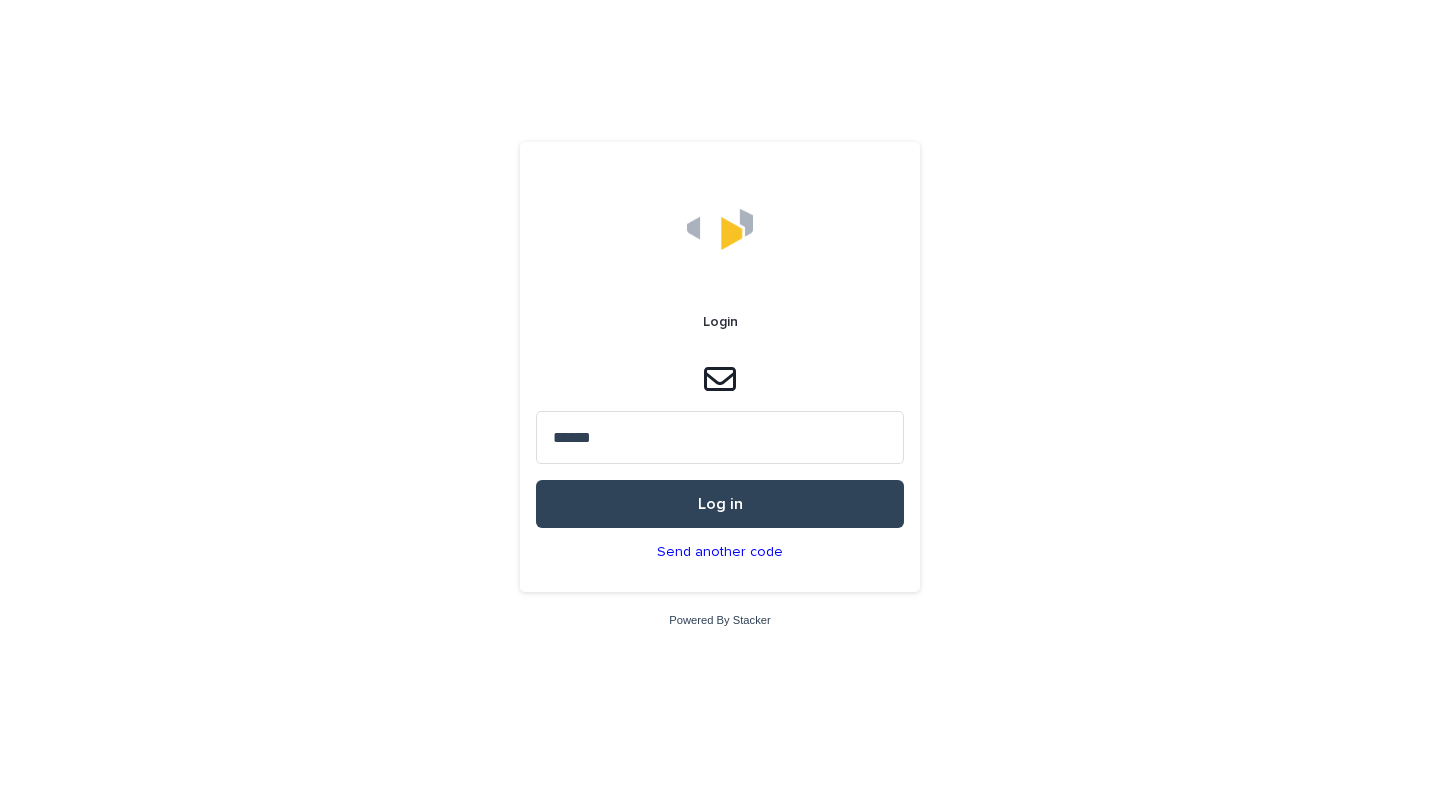 type on "******" 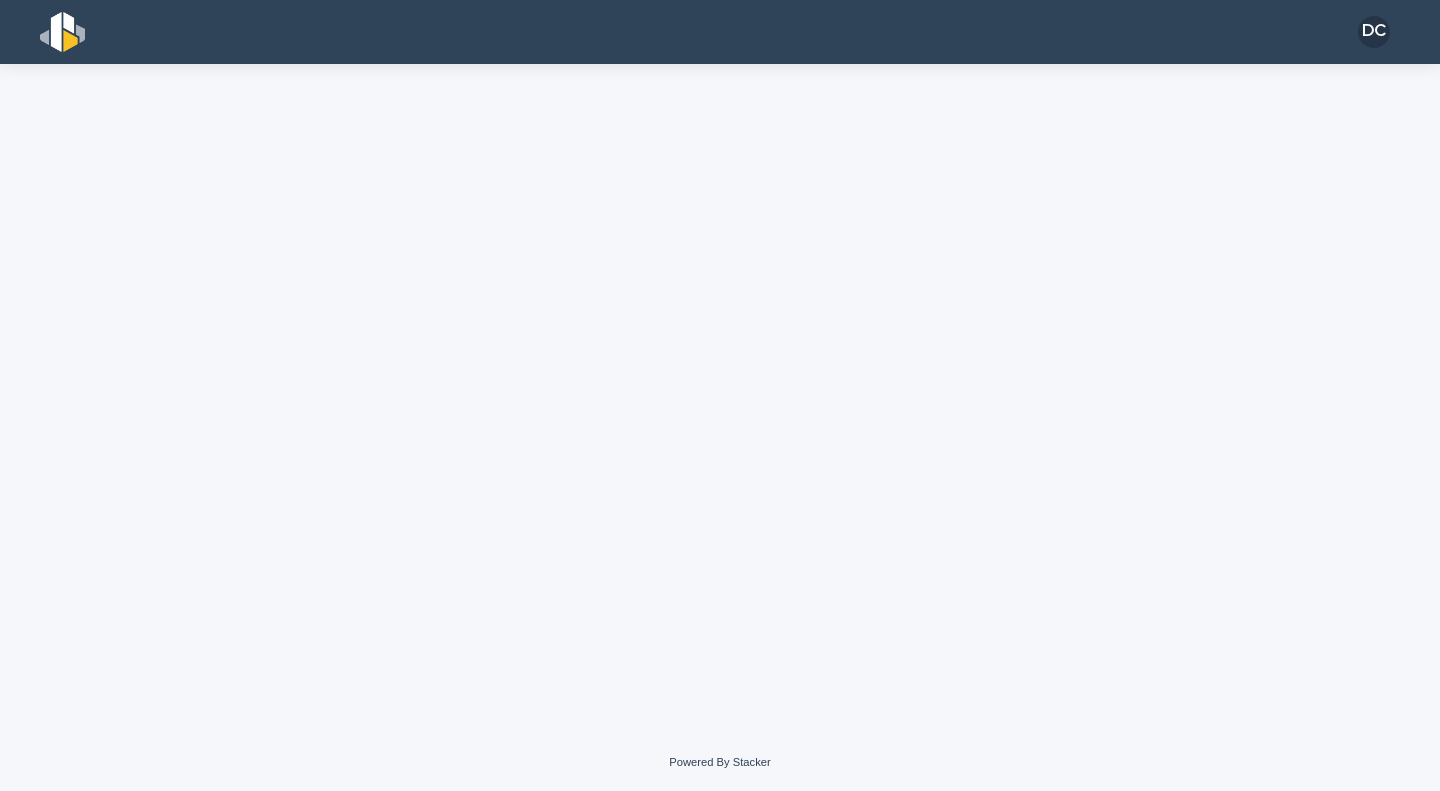 scroll, scrollTop: 0, scrollLeft: 0, axis: both 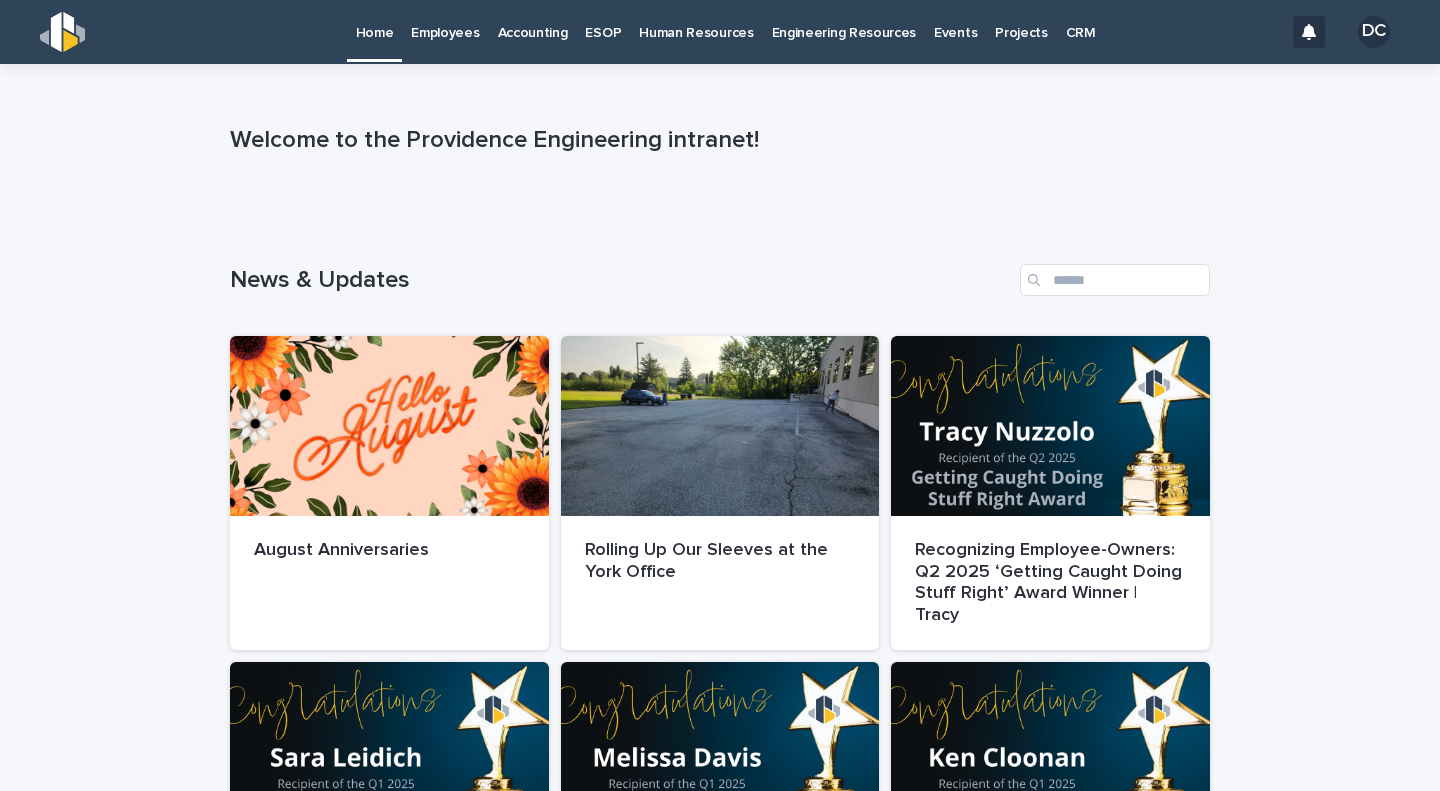 click on "CRM" at bounding box center [1081, 21] 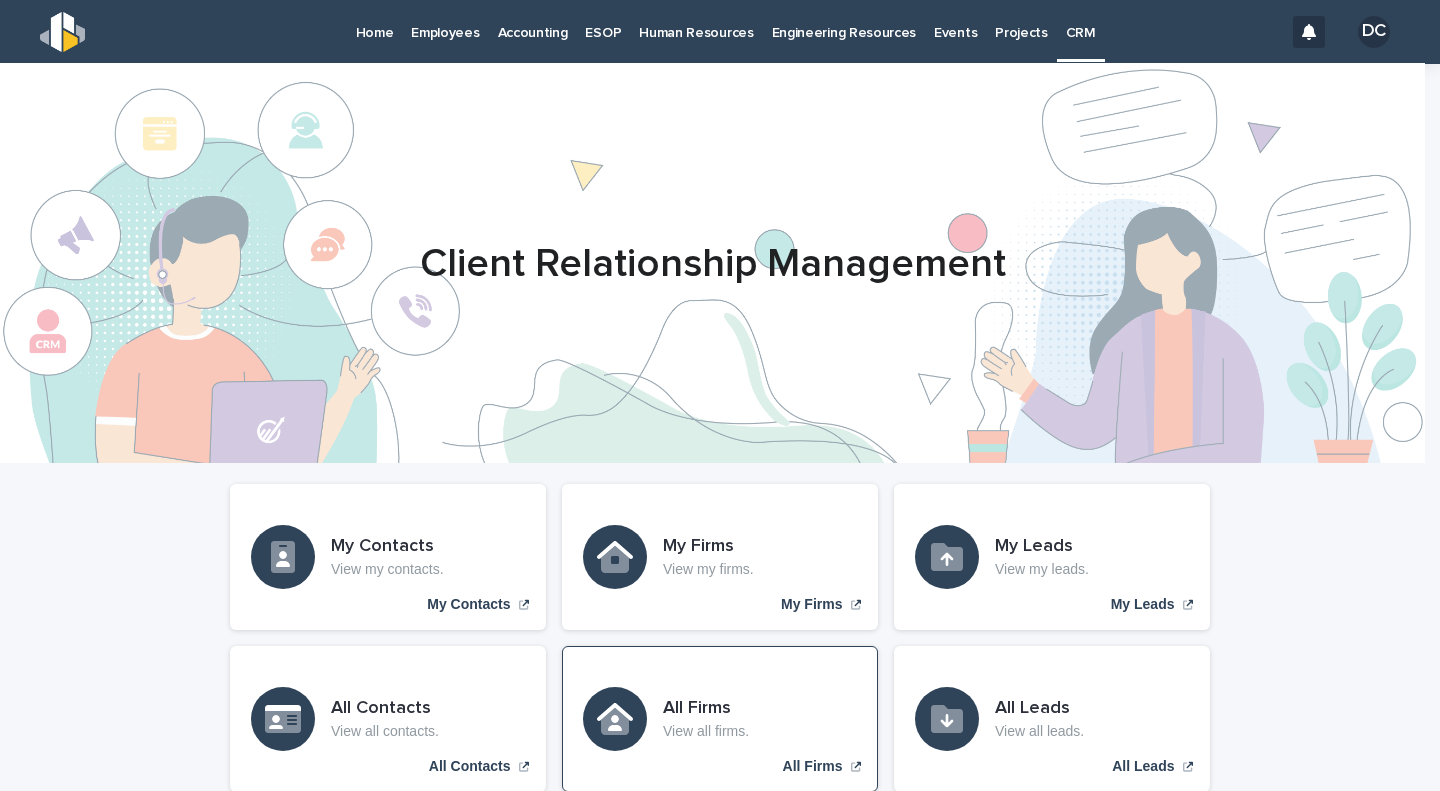 click on "All Firms View all firms. All Firms" at bounding box center [720, 719] 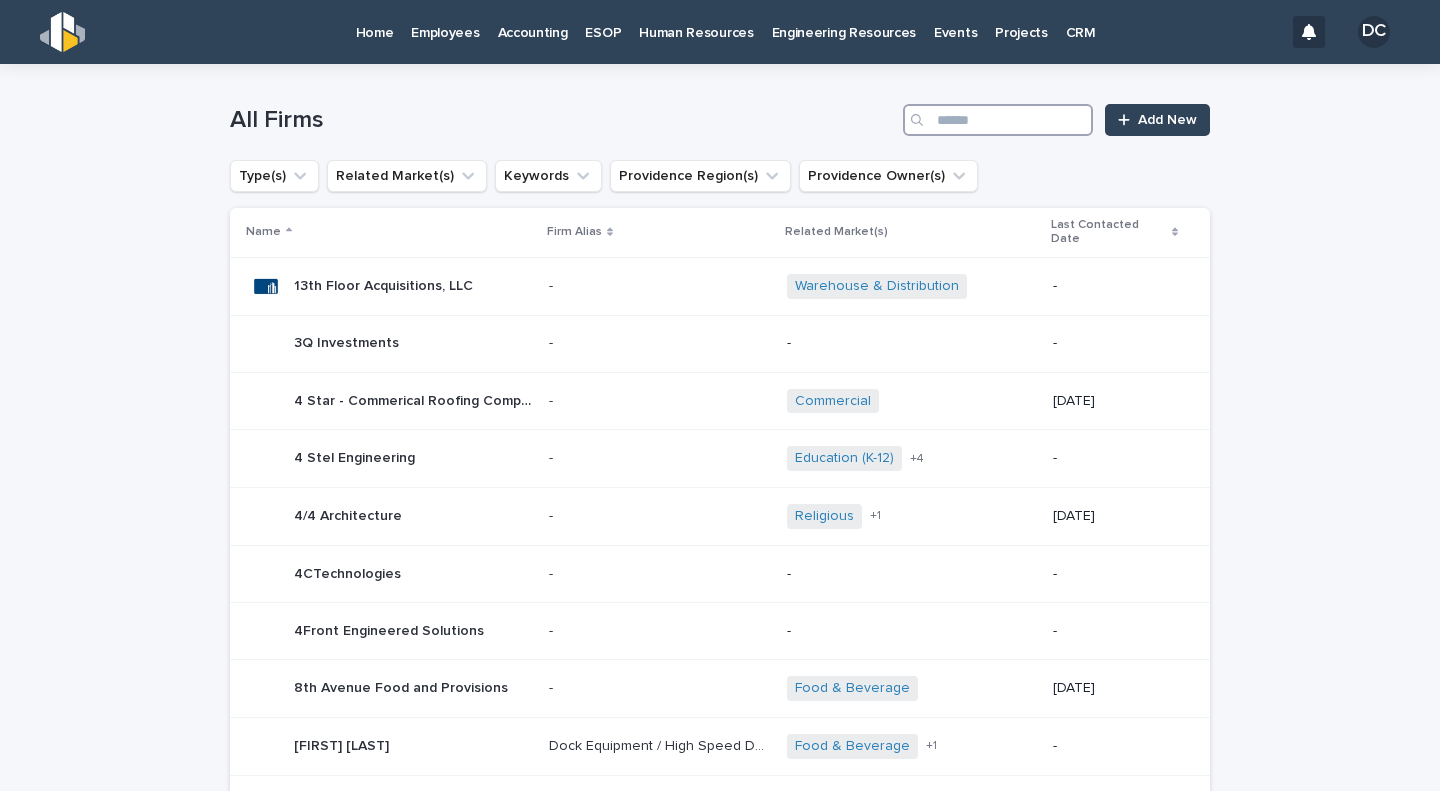 click at bounding box center [998, 120] 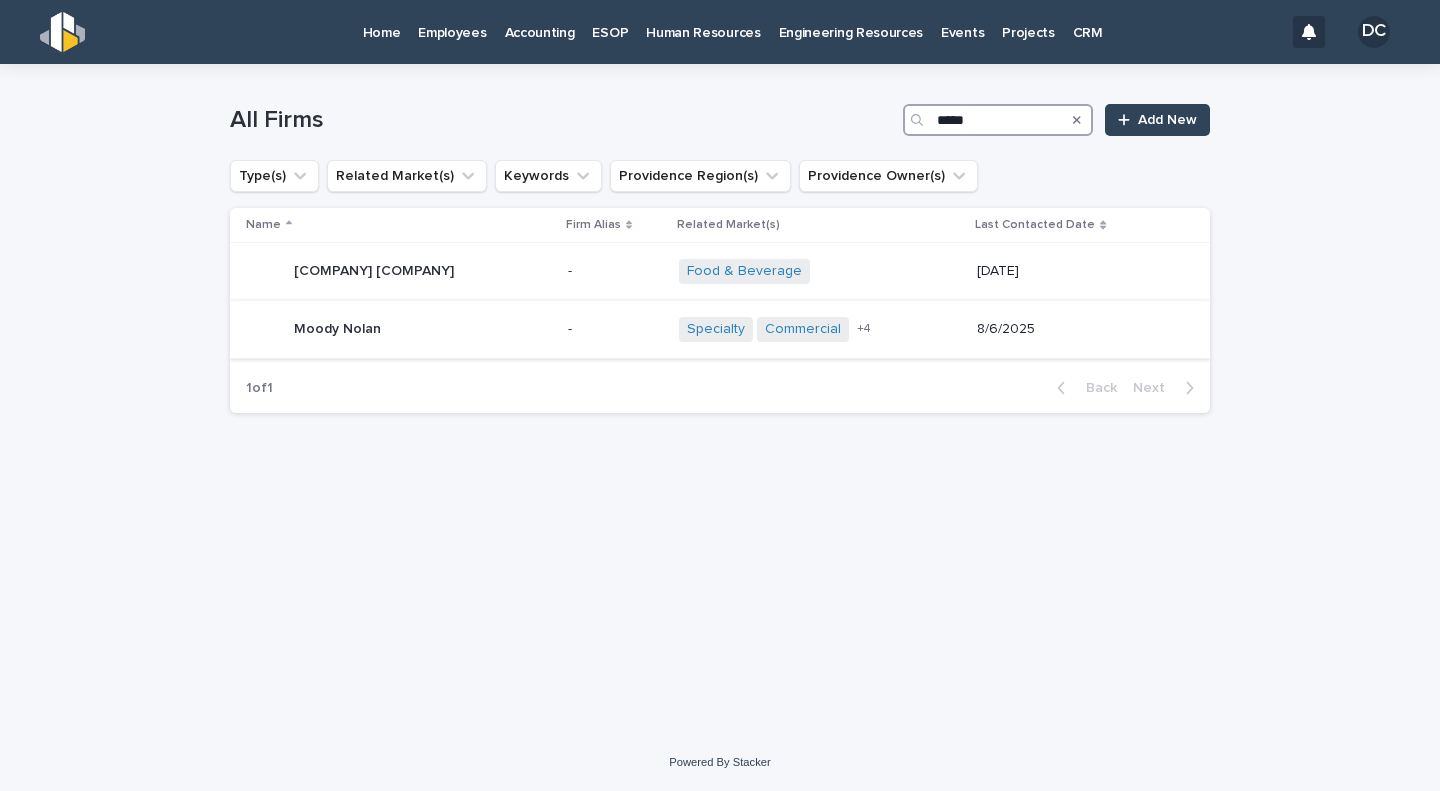 type on "*****" 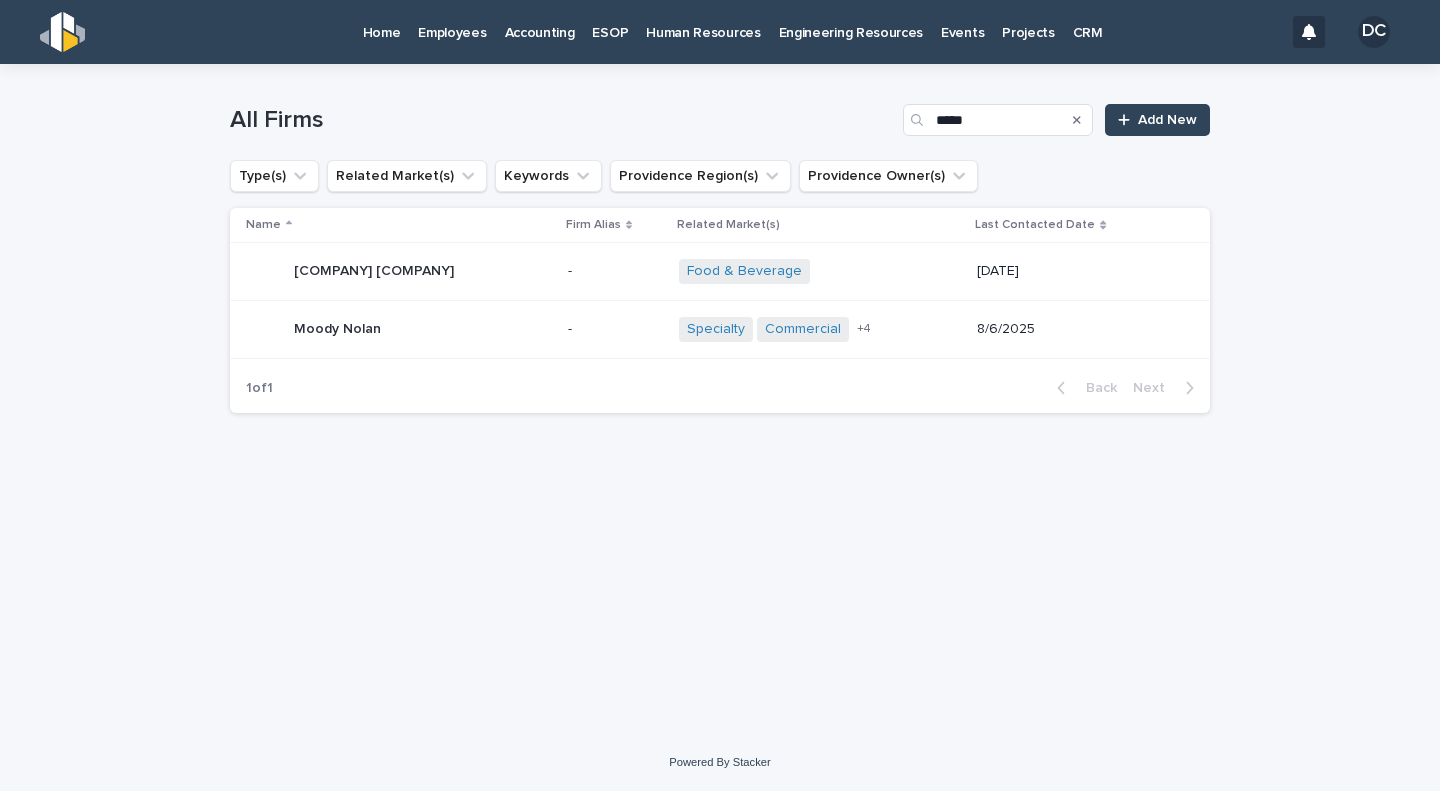 click on "Moody Nolan" at bounding box center (339, 327) 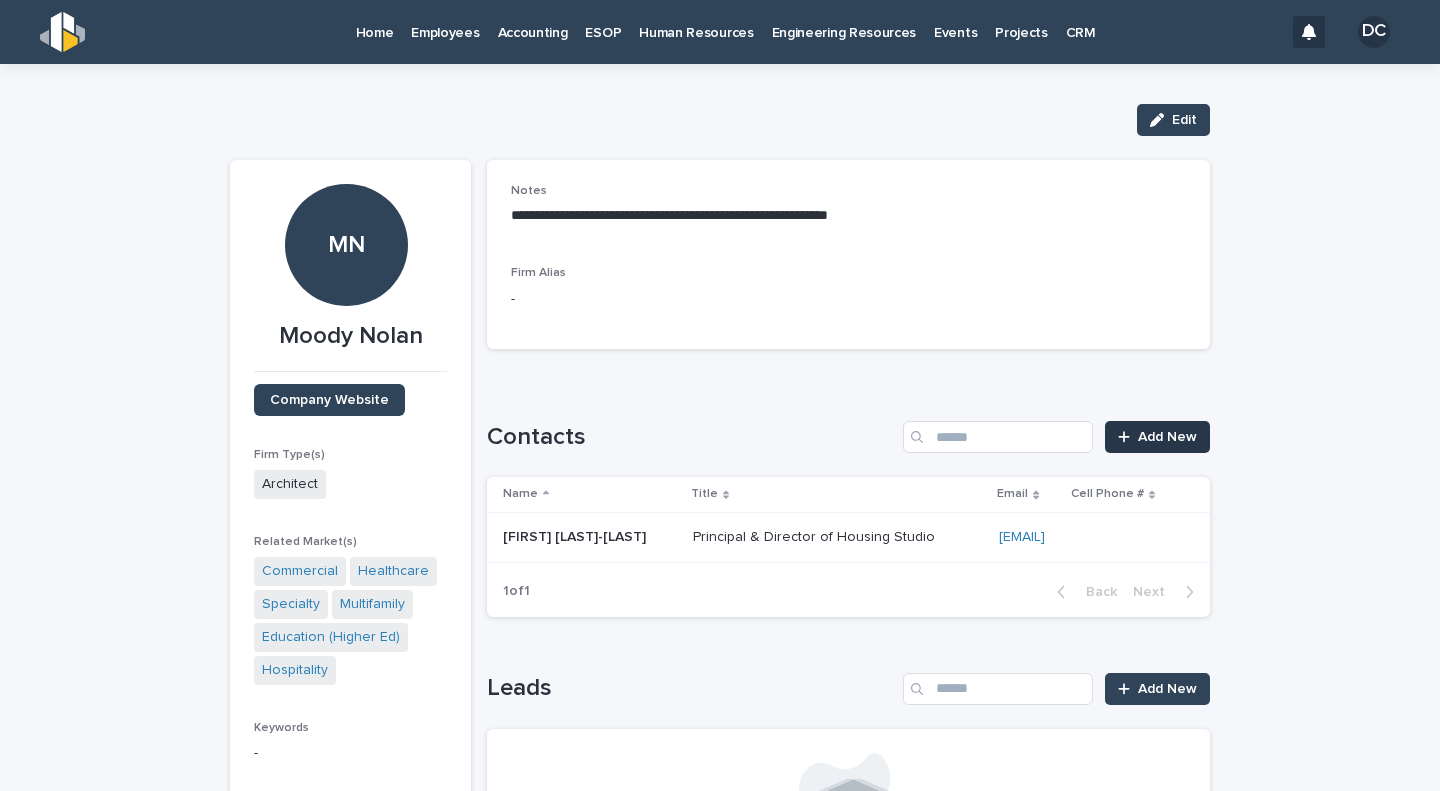click on "Add New" at bounding box center [1167, 437] 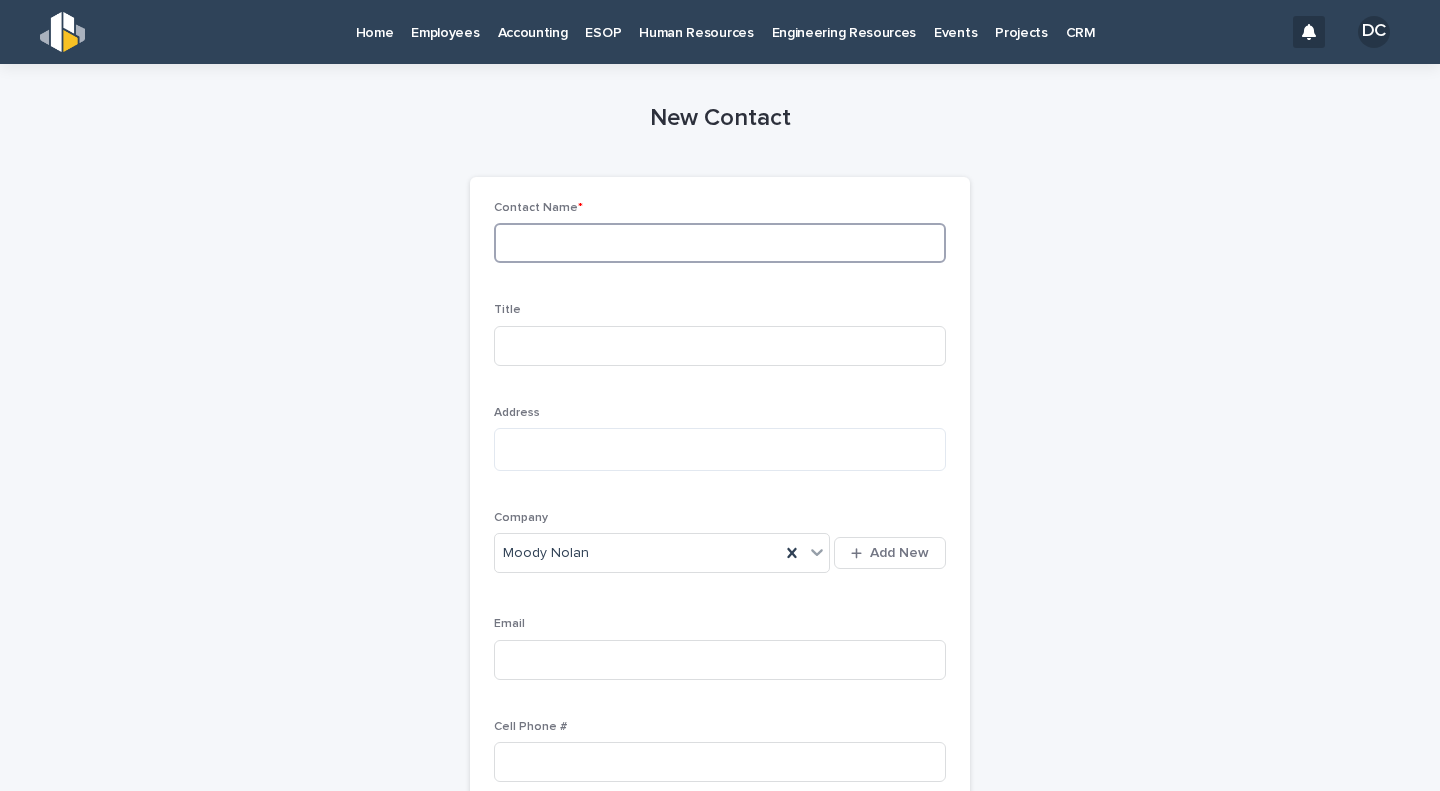 click at bounding box center [720, 243] 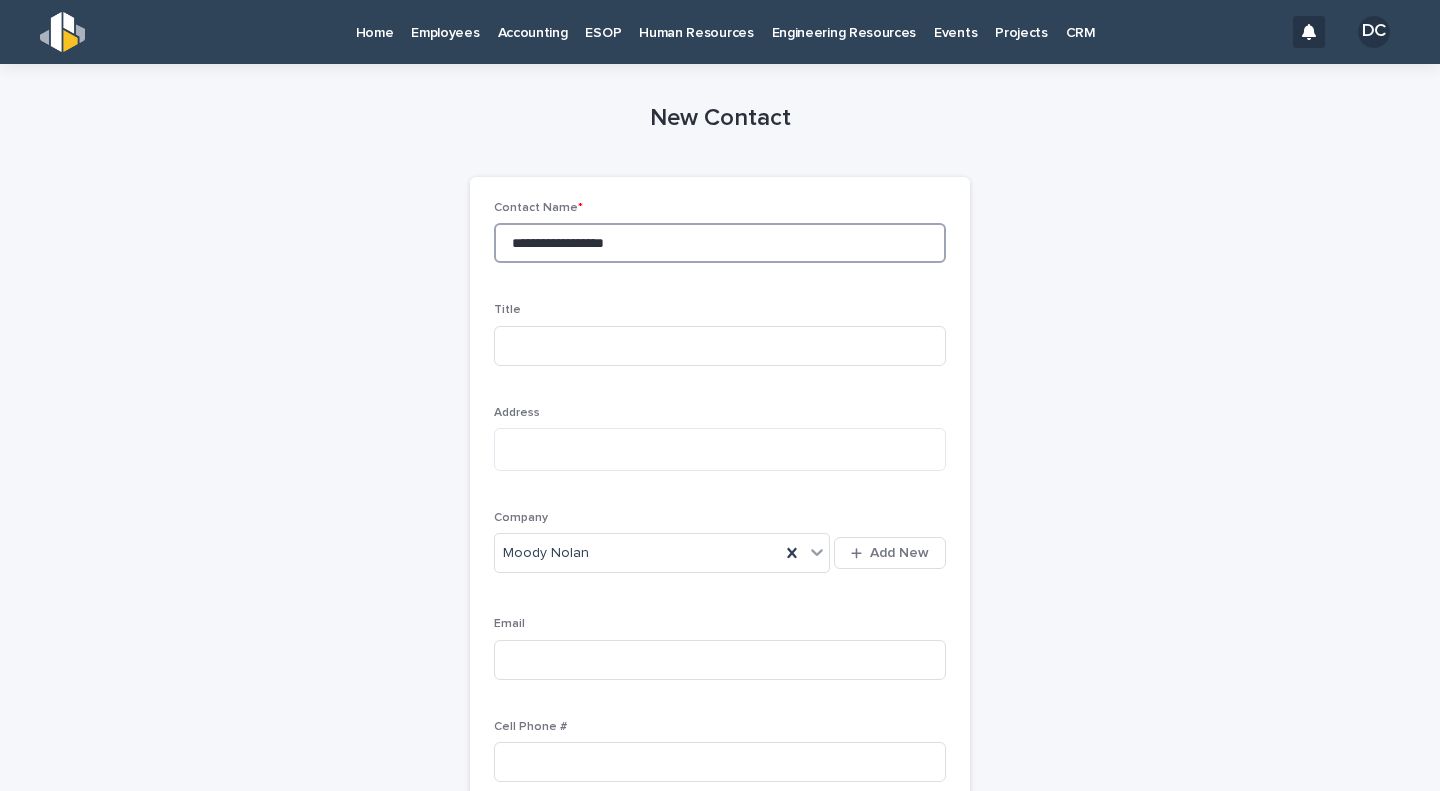 type on "**********" 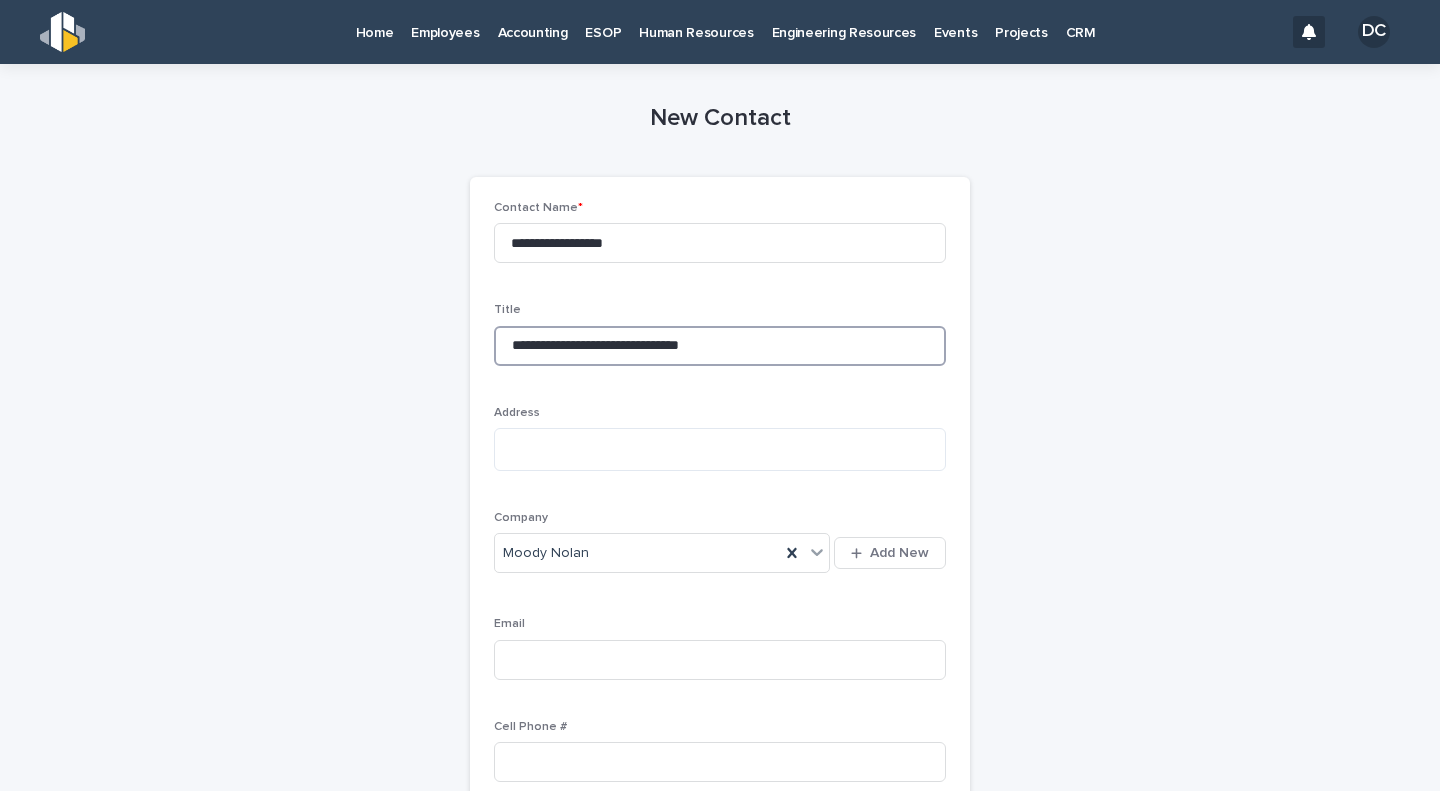 type on "**********" 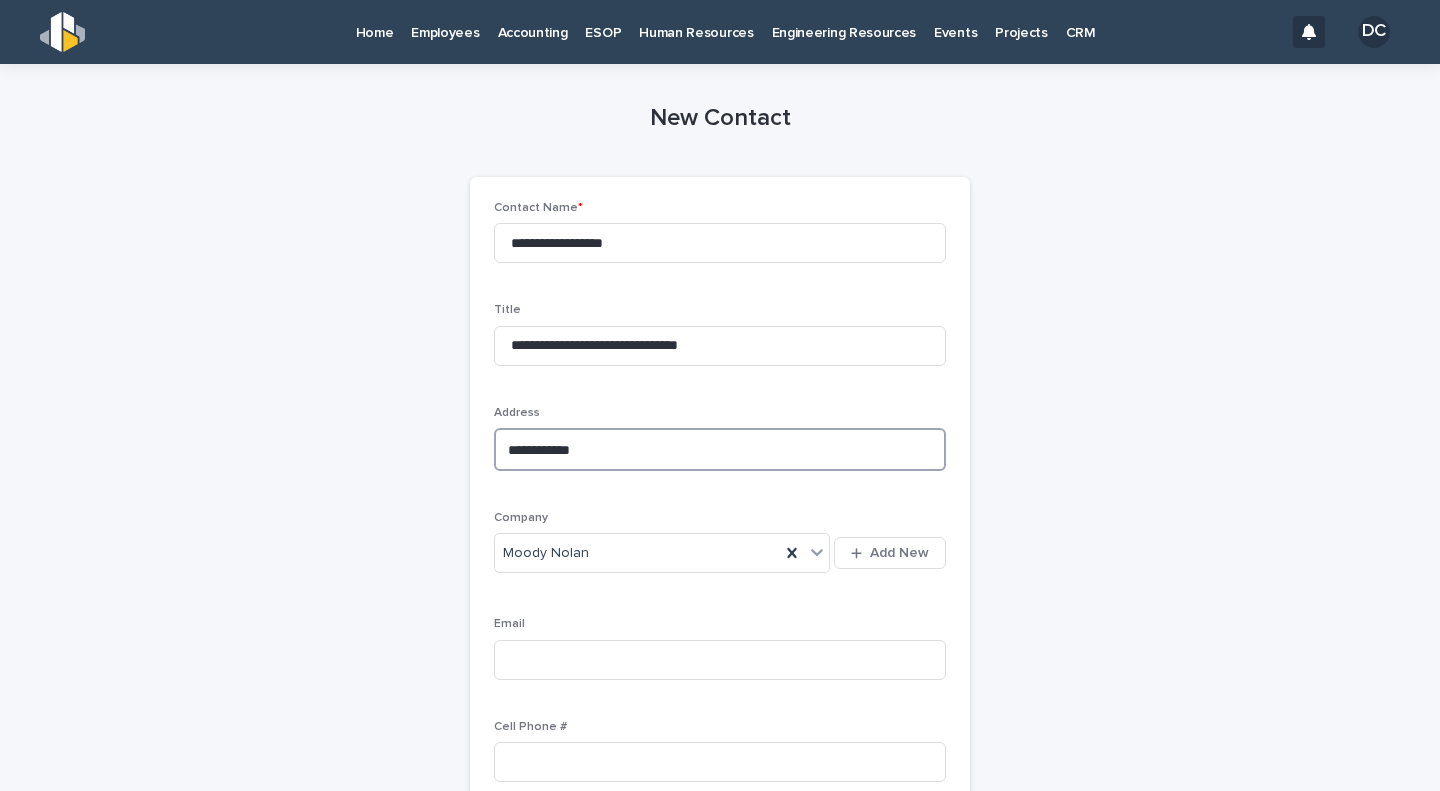 type on "**********" 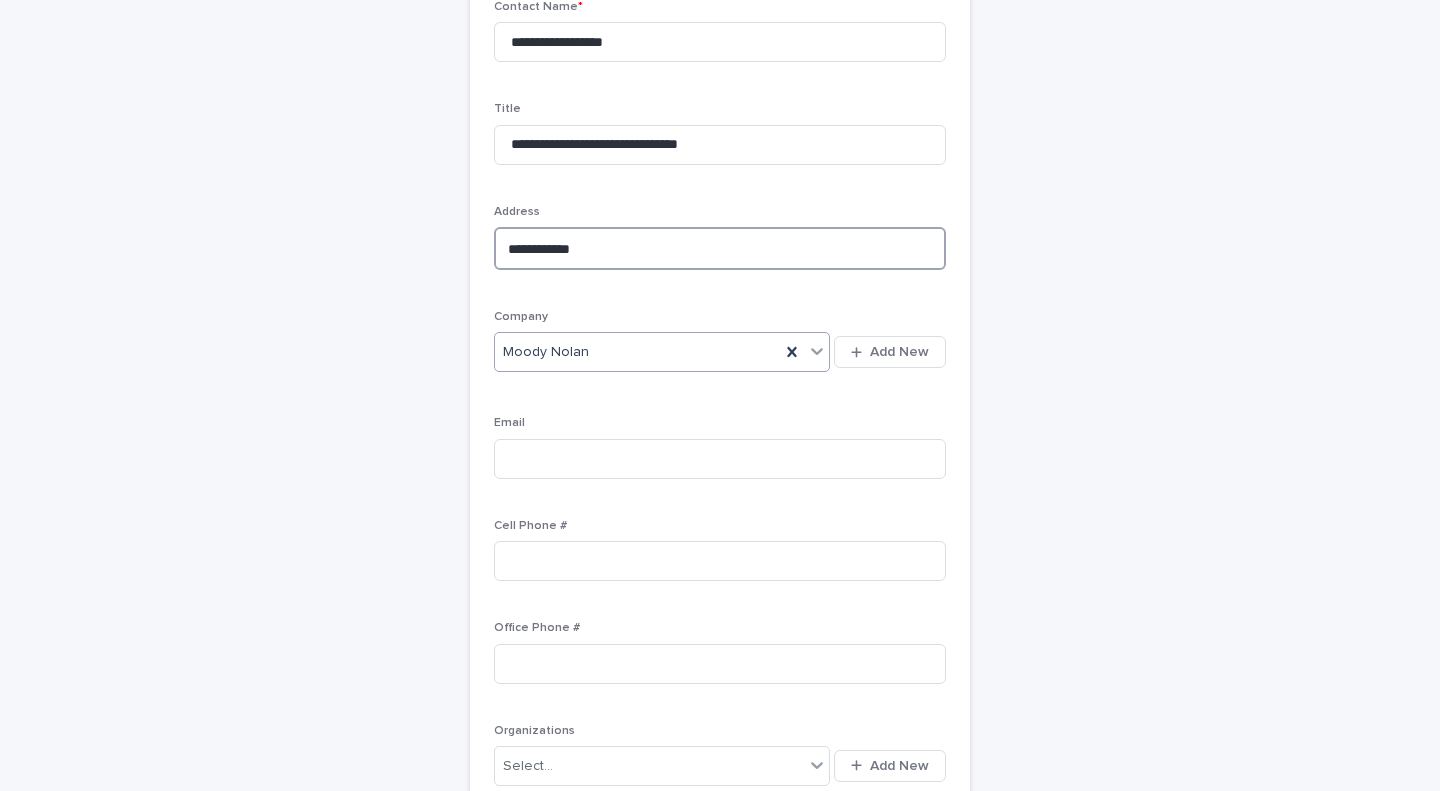 scroll, scrollTop: 202, scrollLeft: 0, axis: vertical 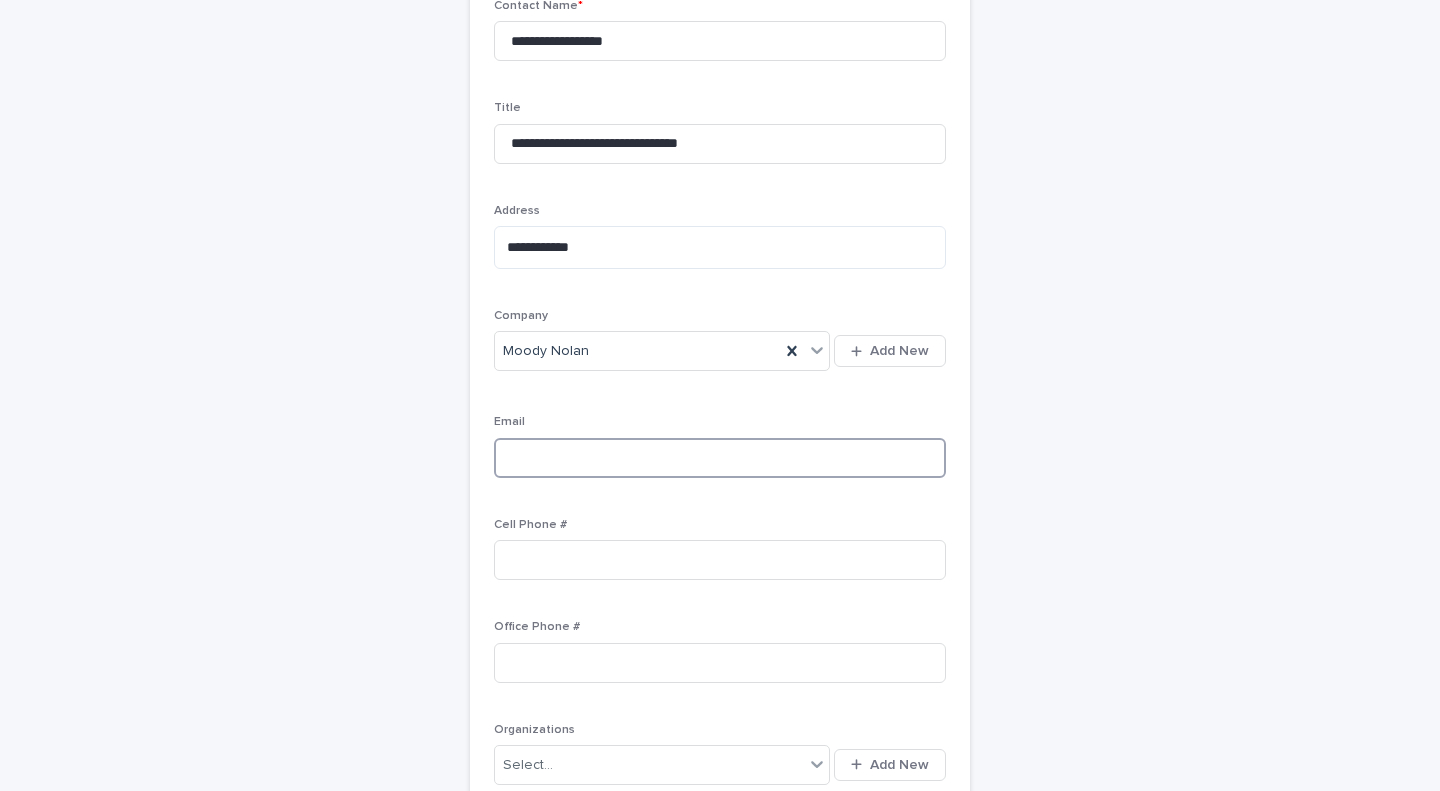 click at bounding box center (720, 458) 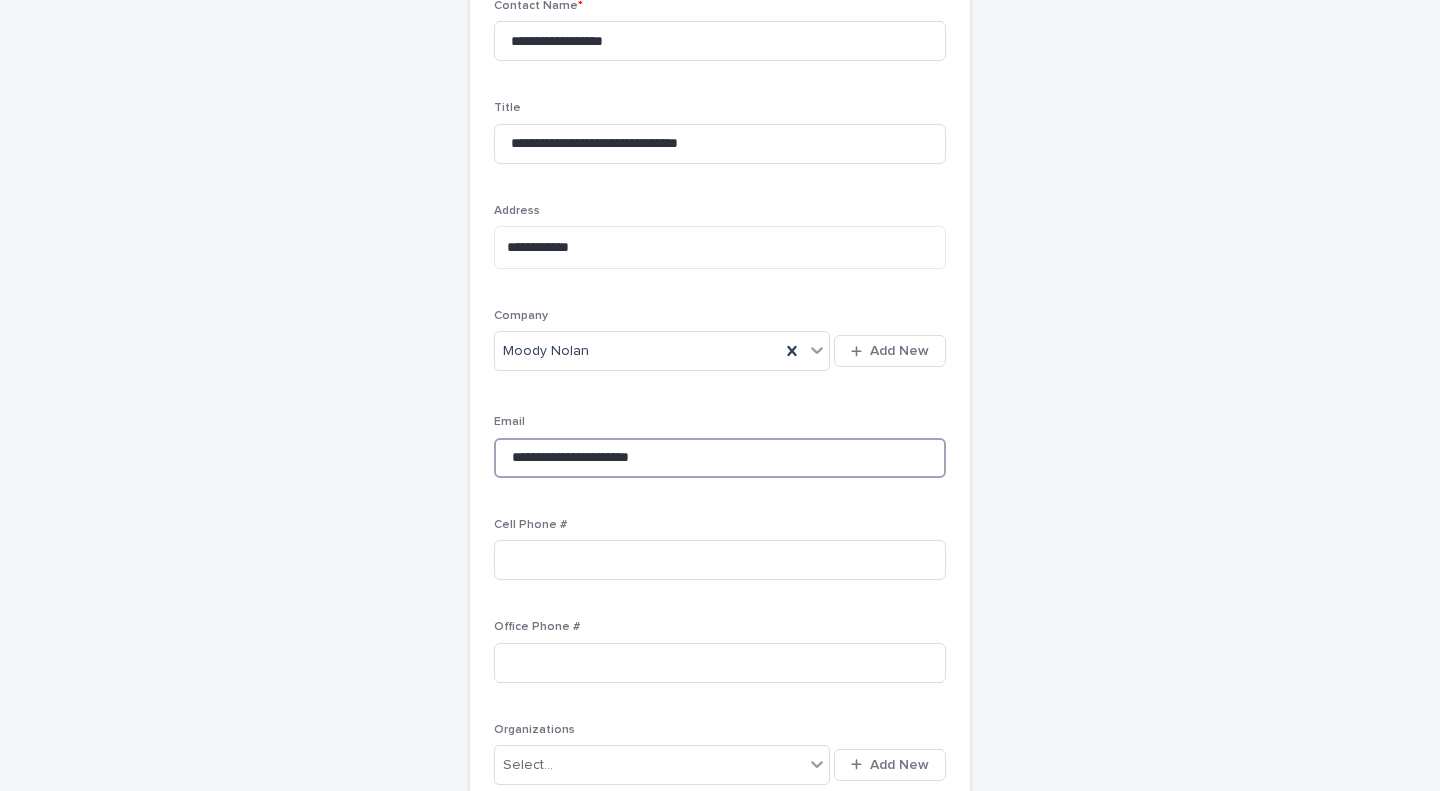 type on "**********" 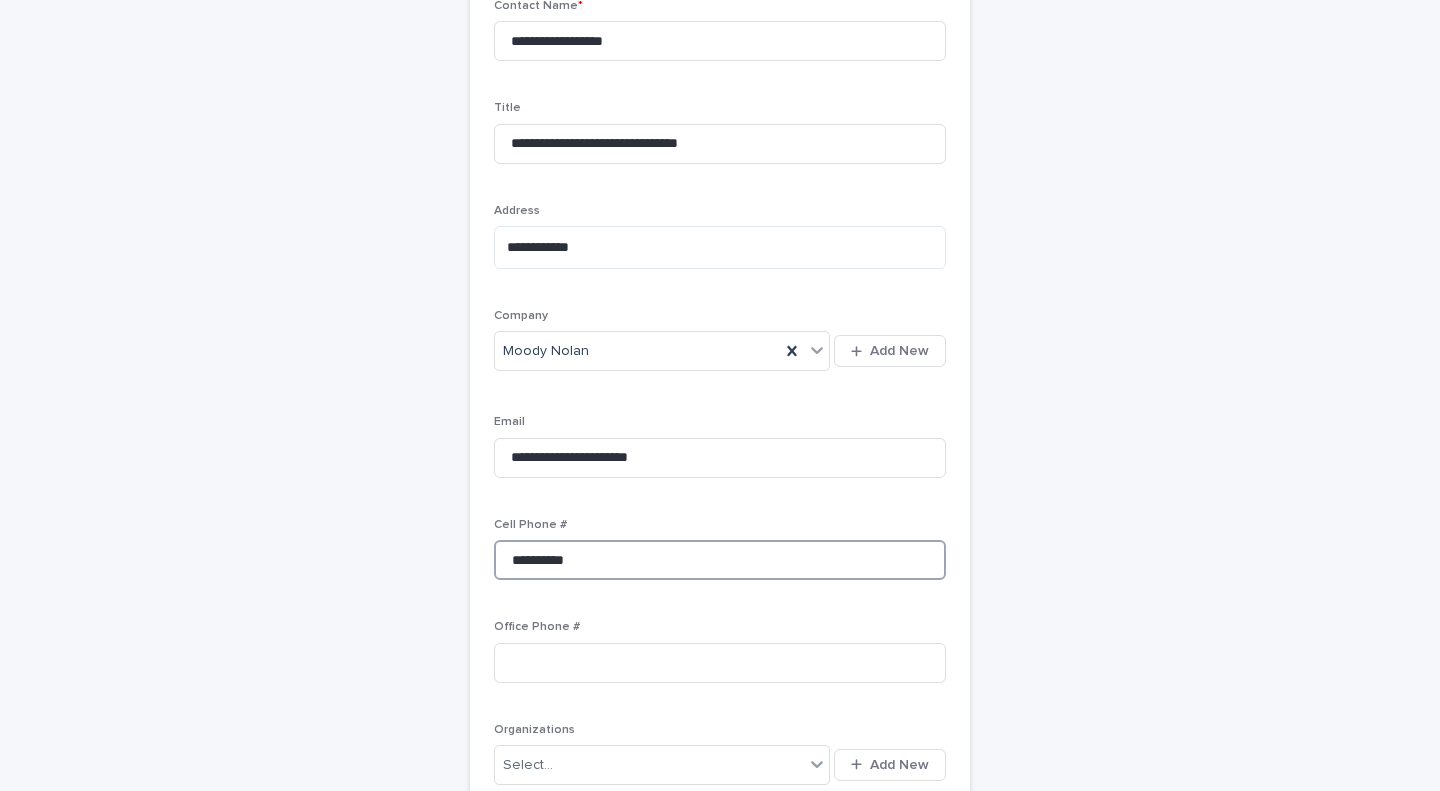 type on "**********" 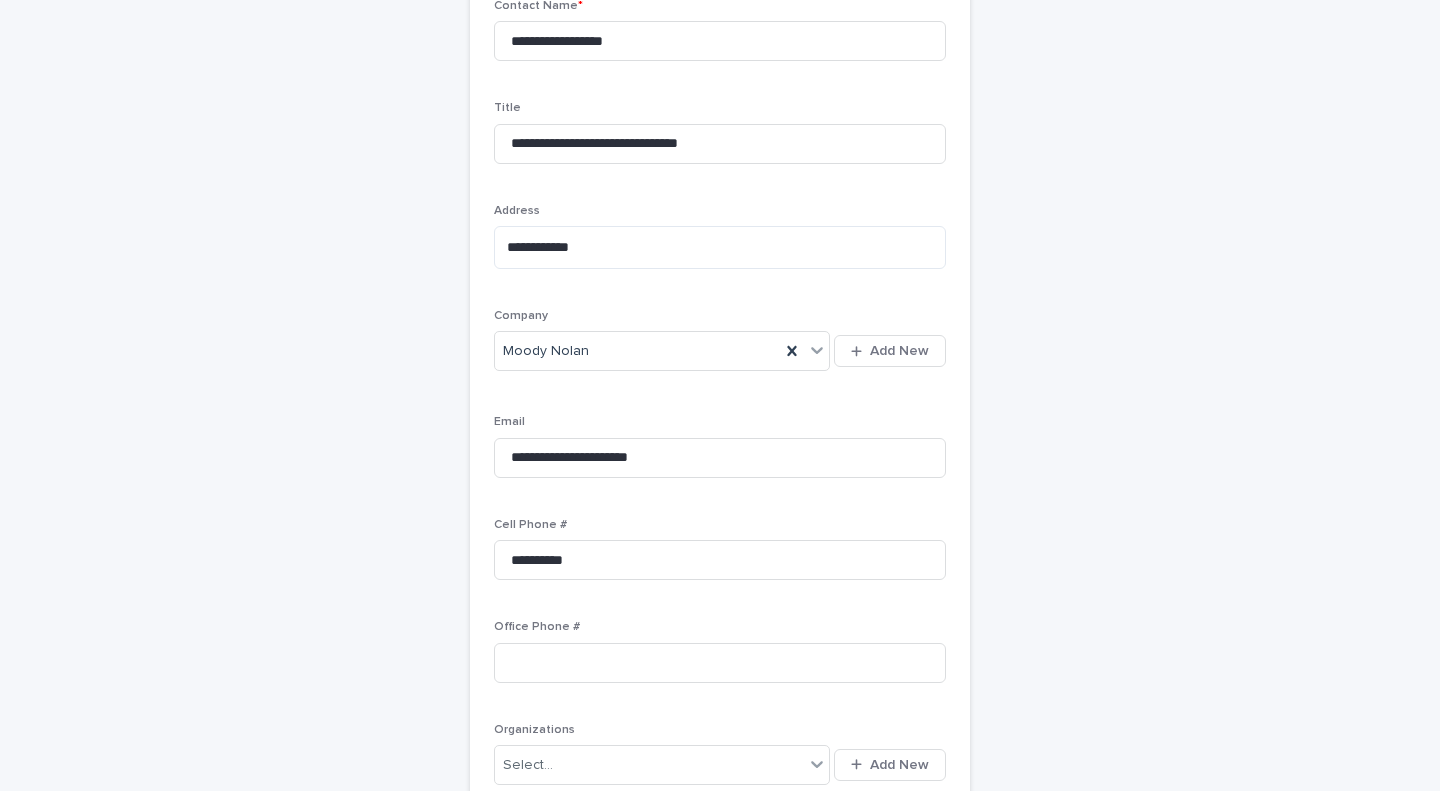 click on "**********" at bounding box center (720, 676) 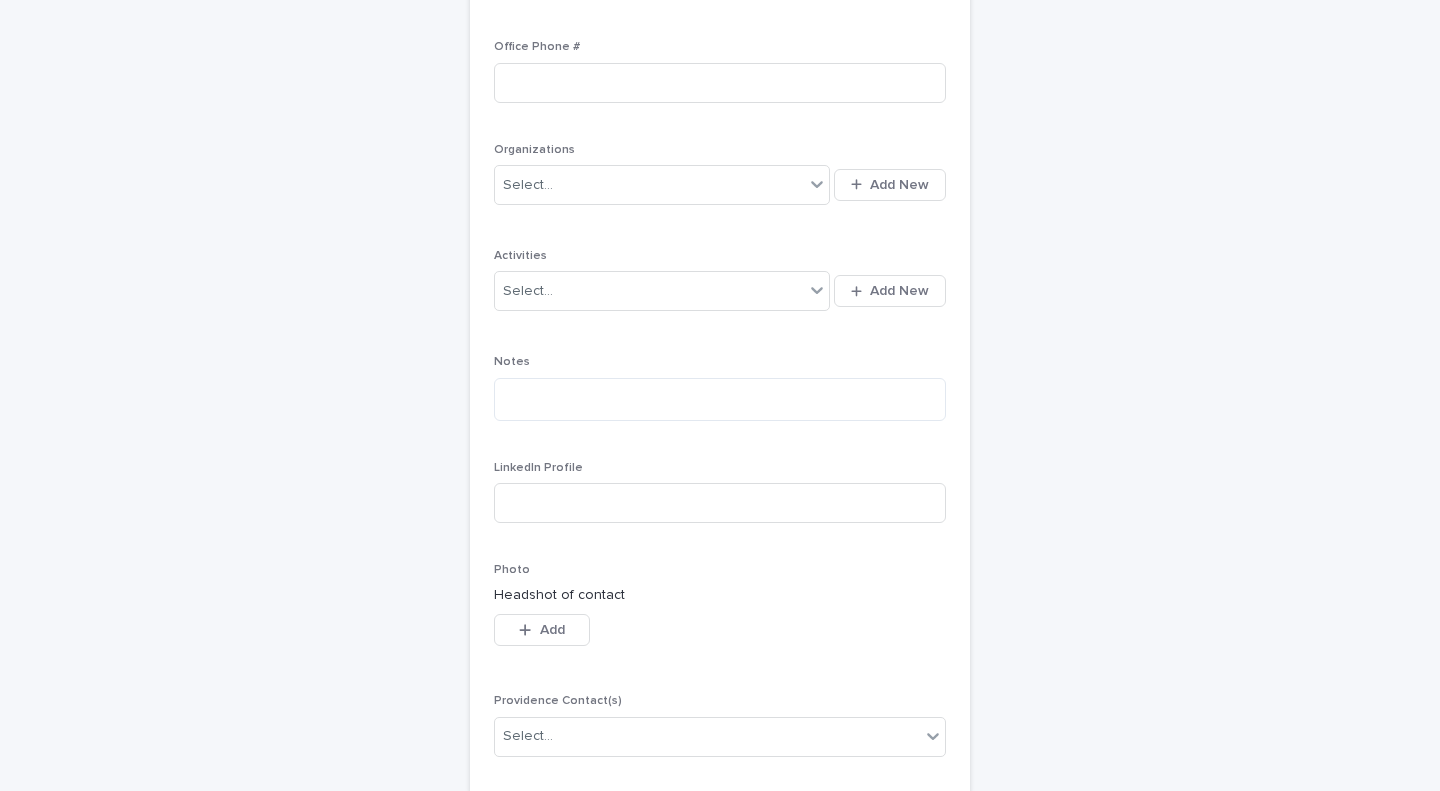 scroll, scrollTop: 992, scrollLeft: 0, axis: vertical 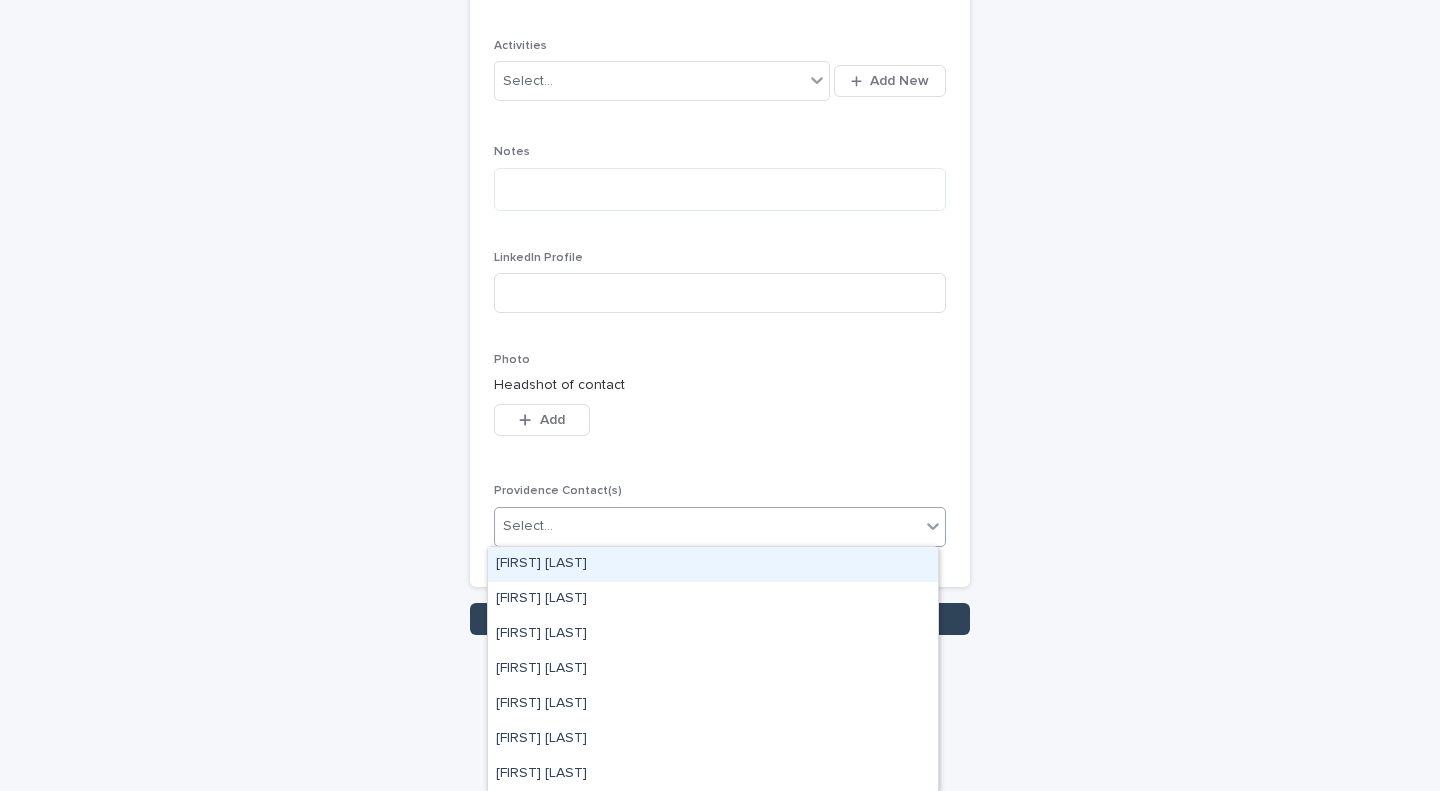 click on "Select..." at bounding box center [707, 526] 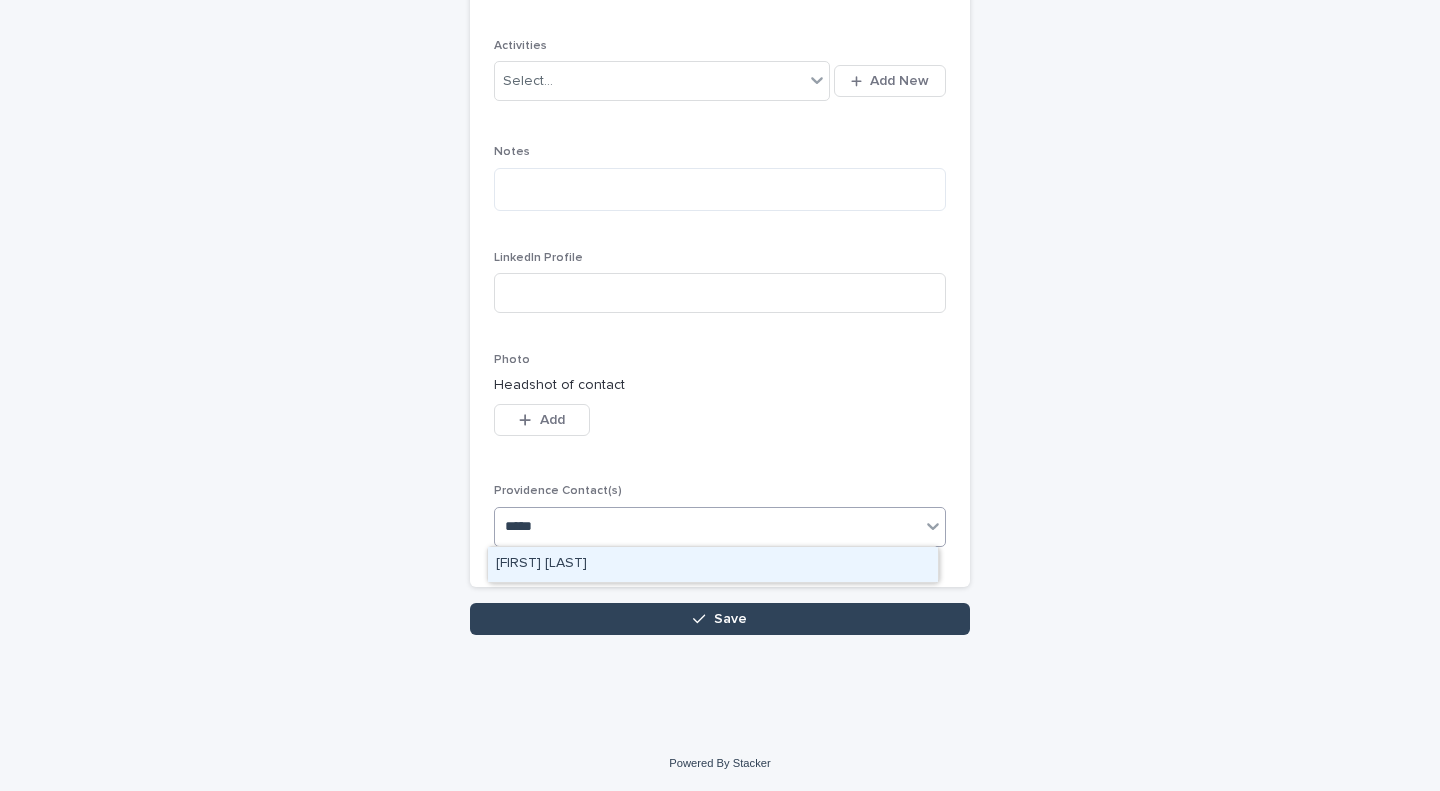 type on "******" 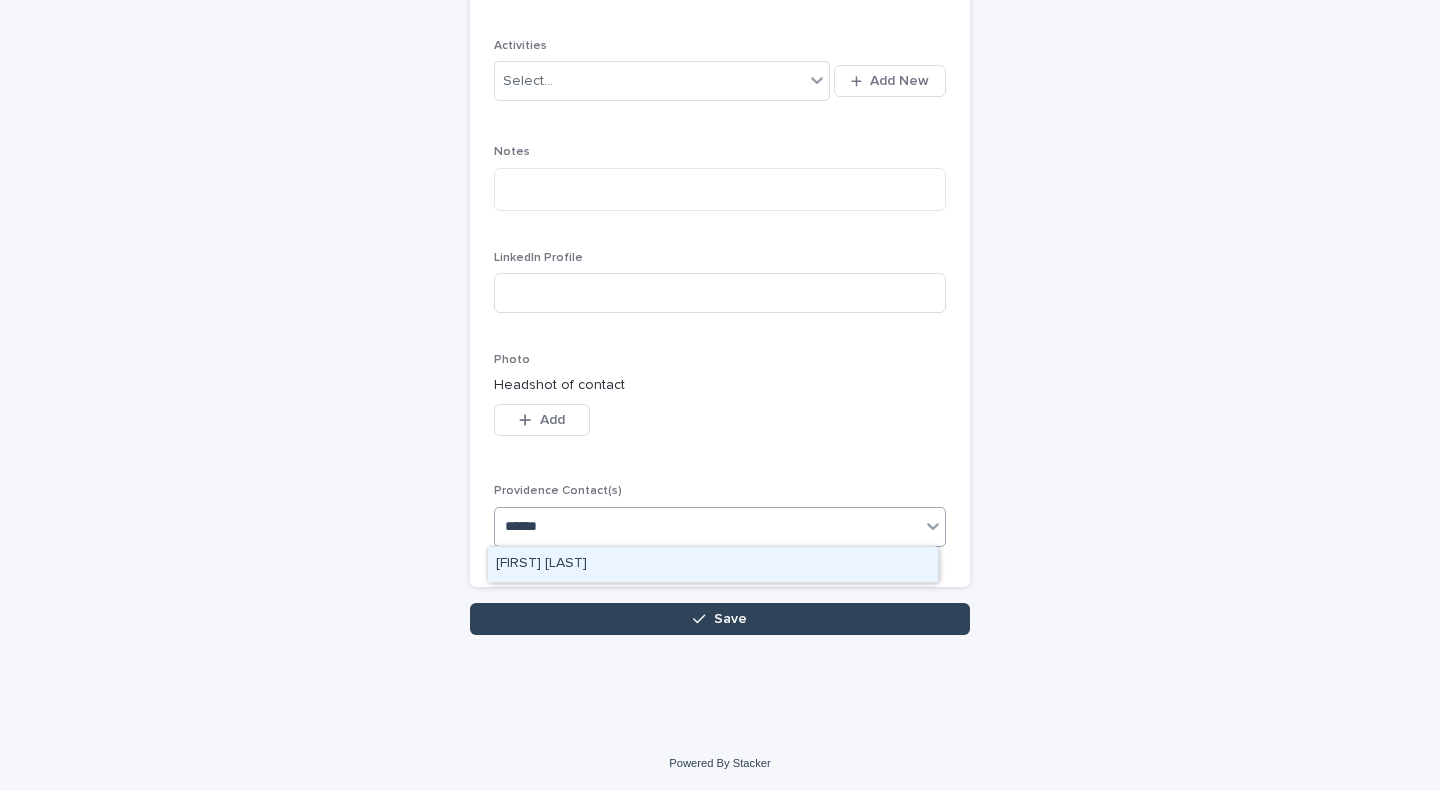 type 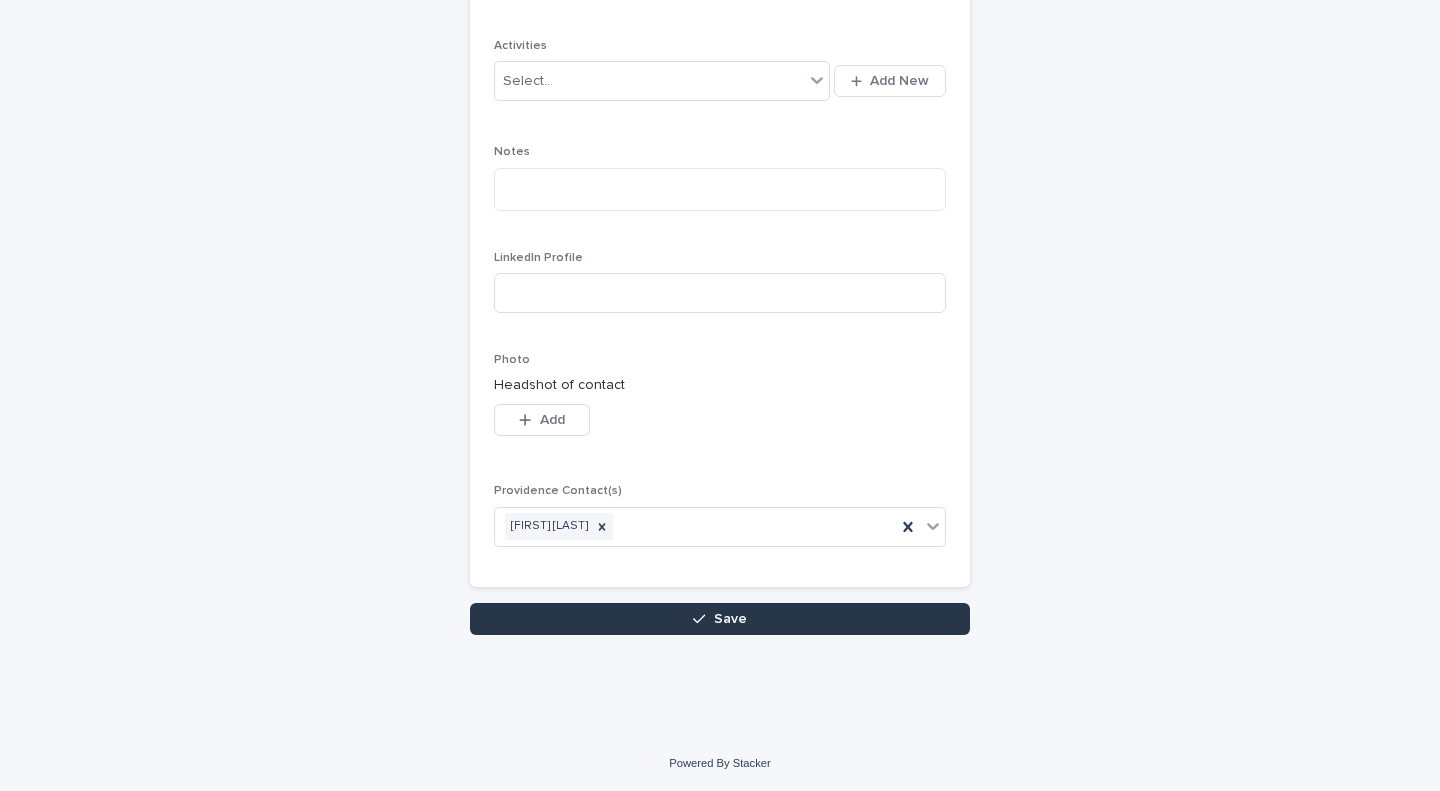 click on "Save" at bounding box center (720, 619) 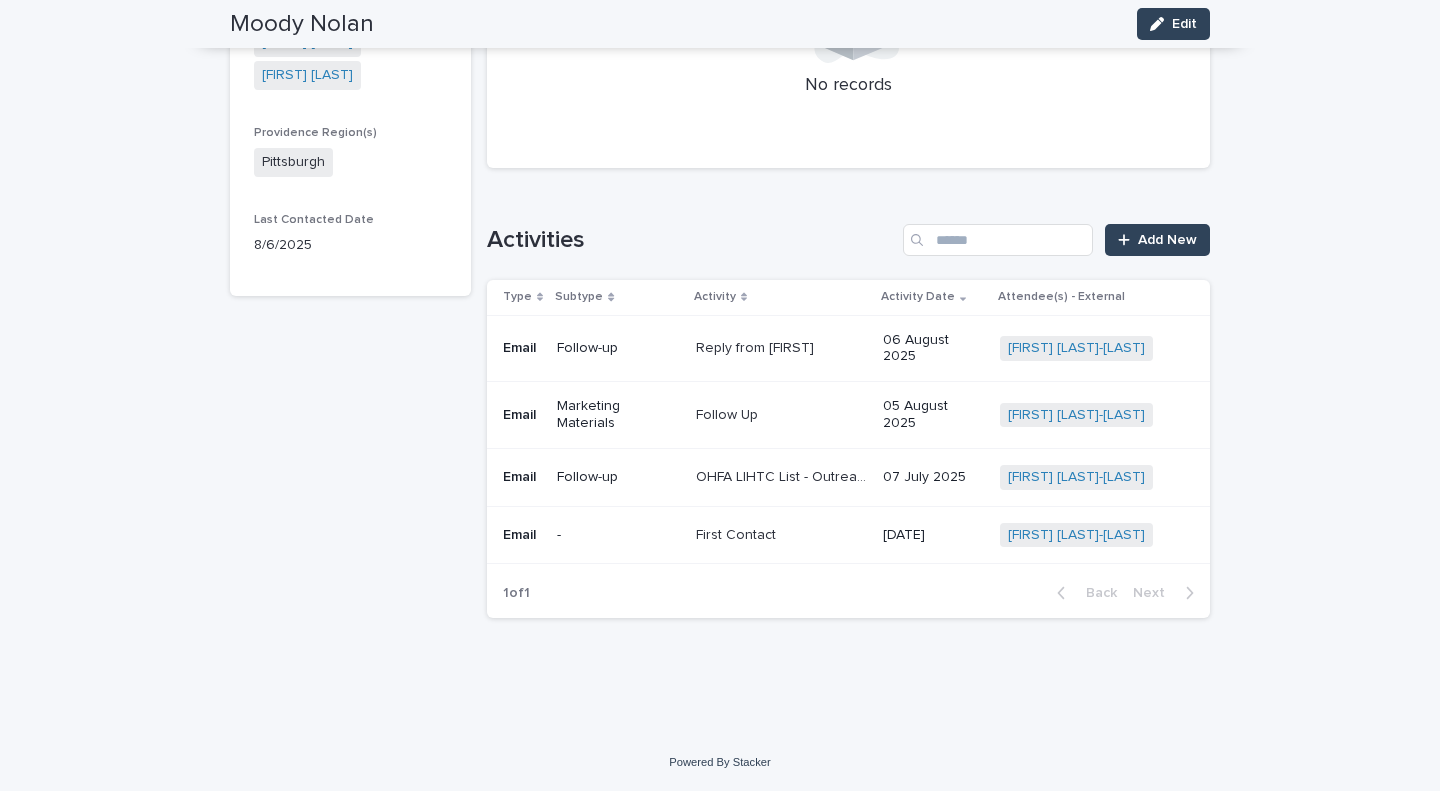 scroll, scrollTop: 628, scrollLeft: 0, axis: vertical 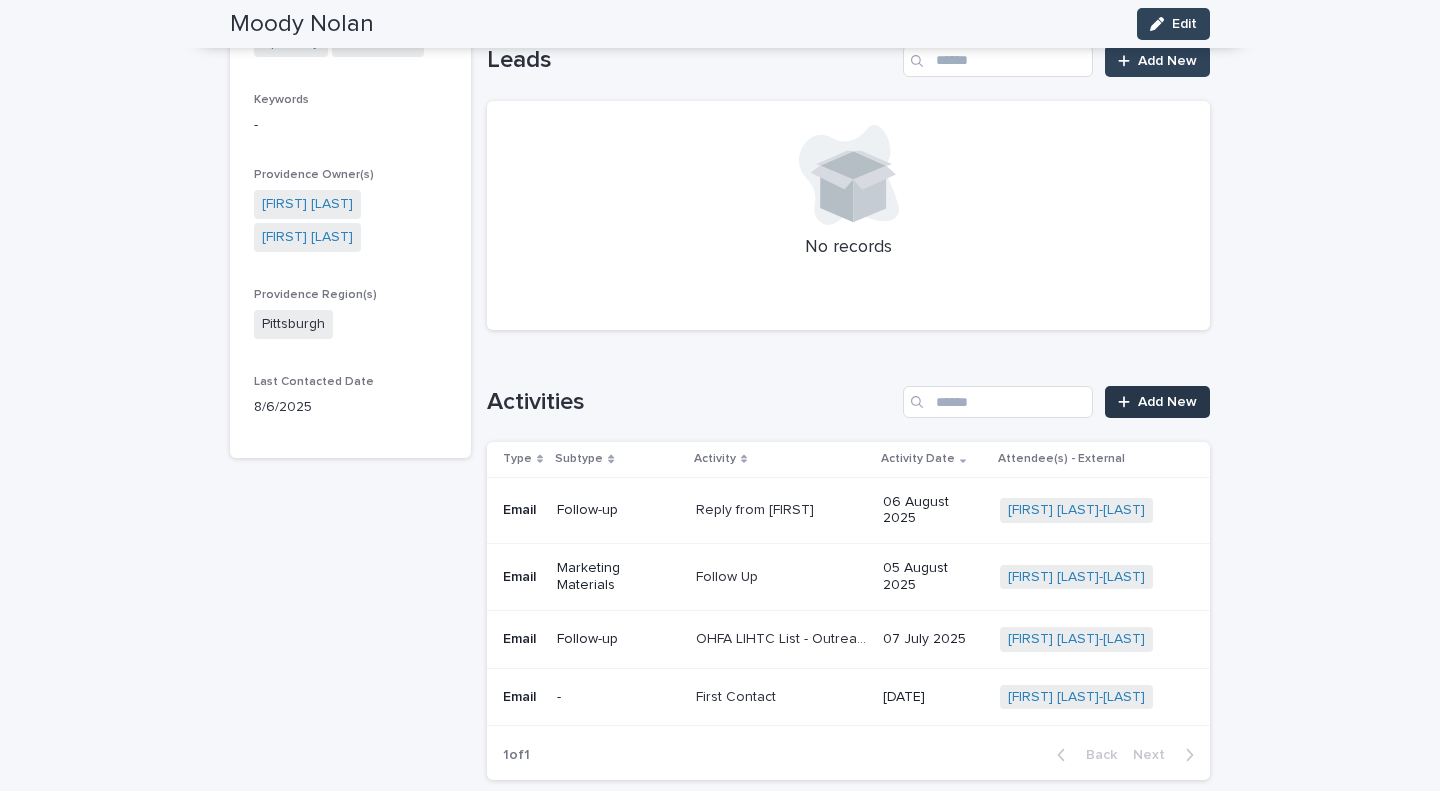 click on "Add New" at bounding box center [1167, 402] 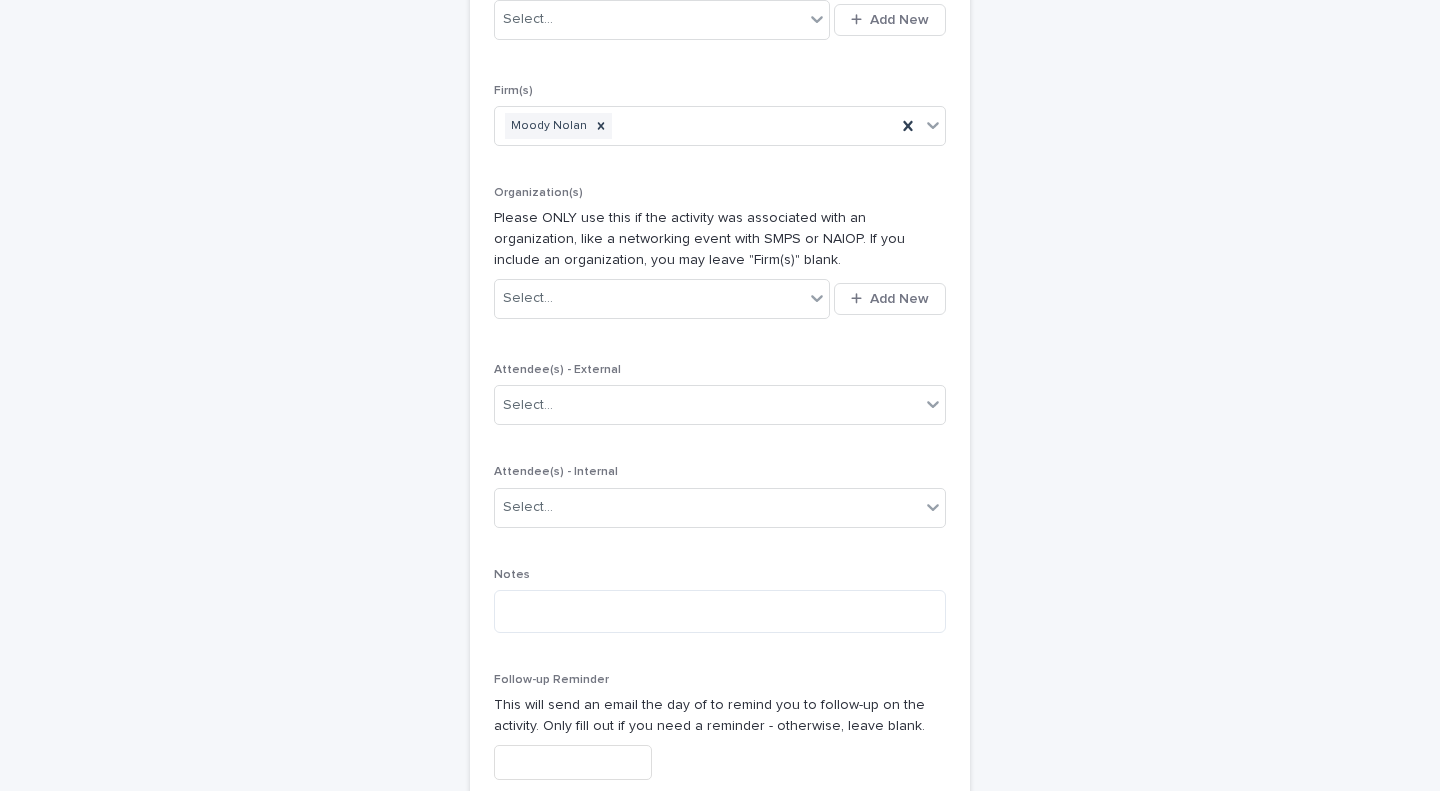 scroll, scrollTop: 0, scrollLeft: 0, axis: both 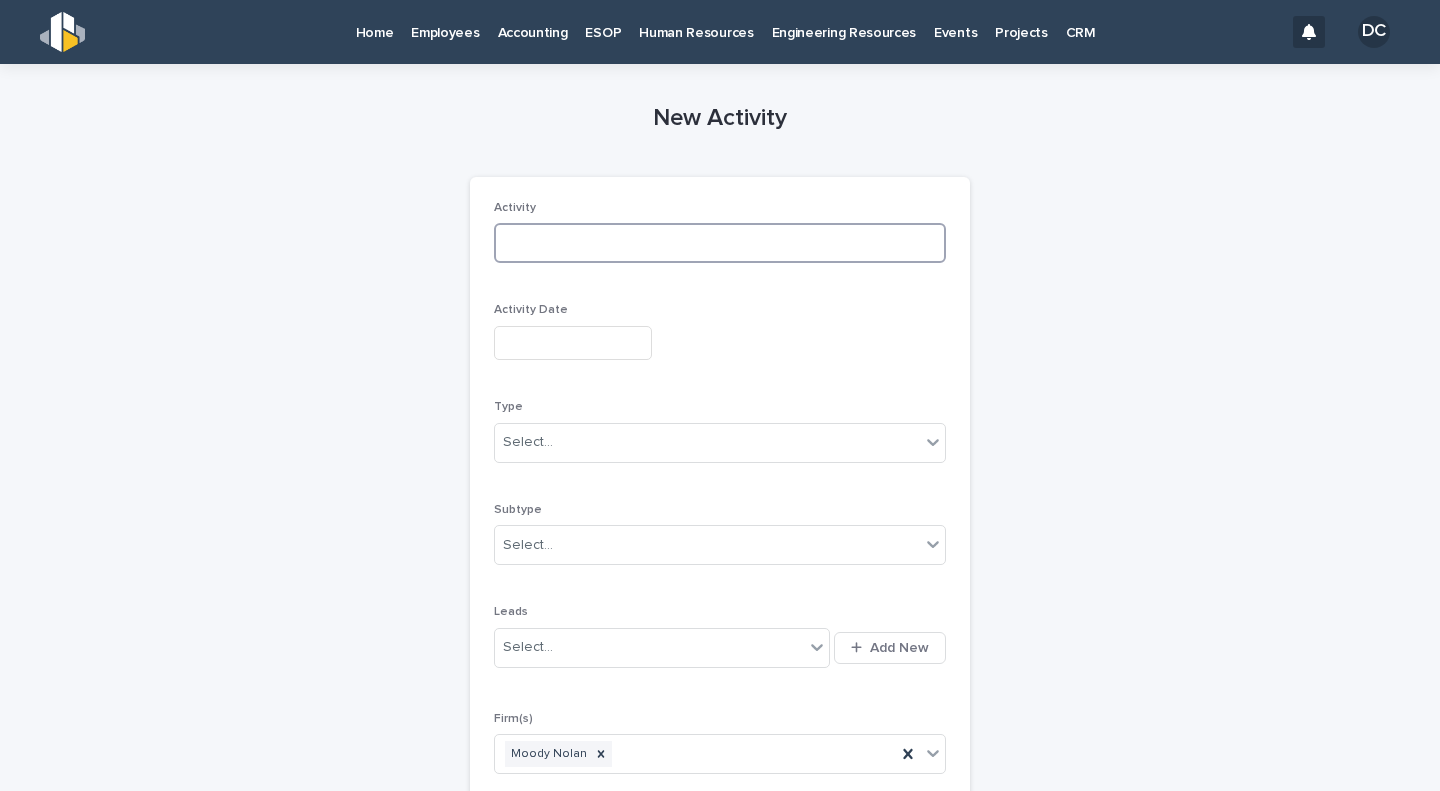 click at bounding box center [720, 243] 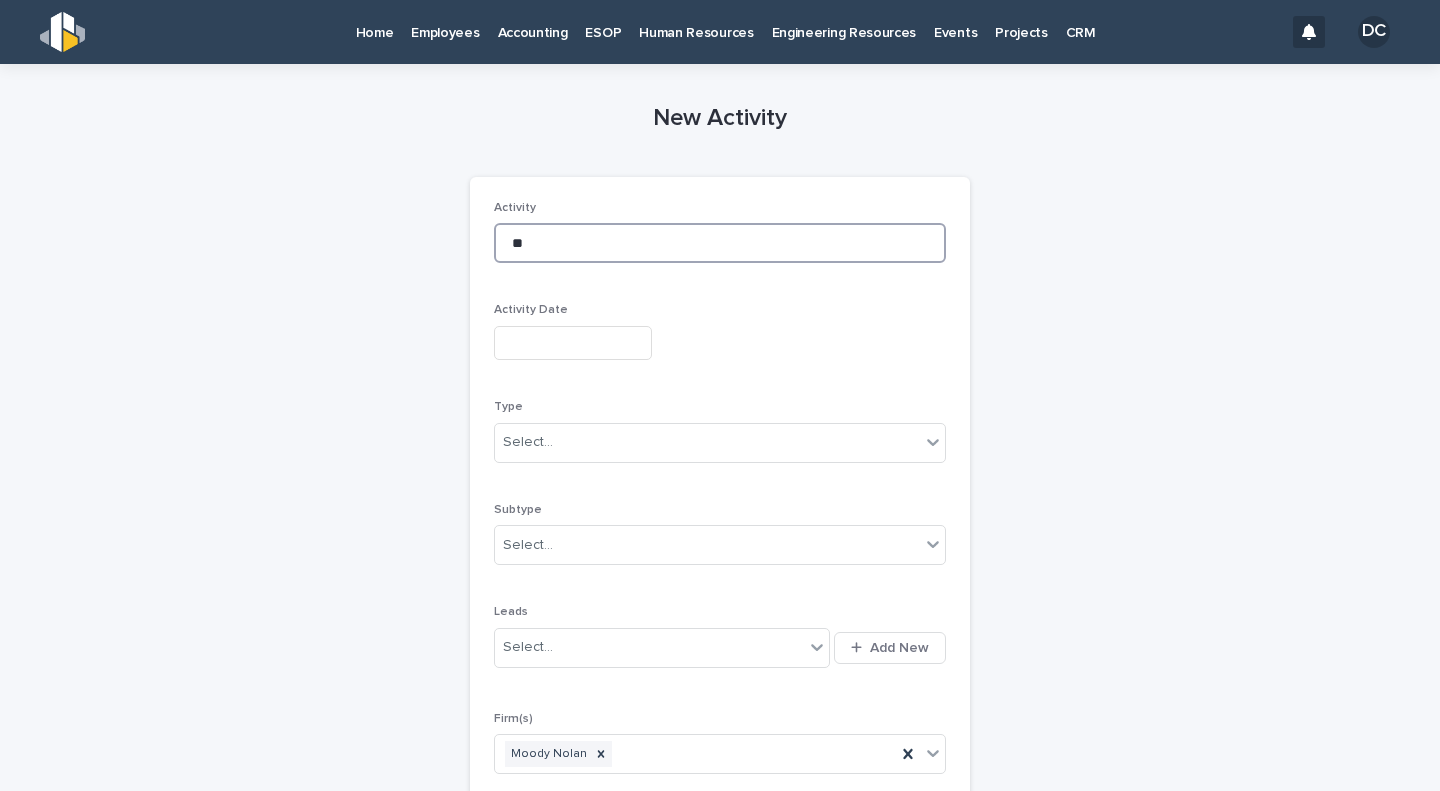 type on "*" 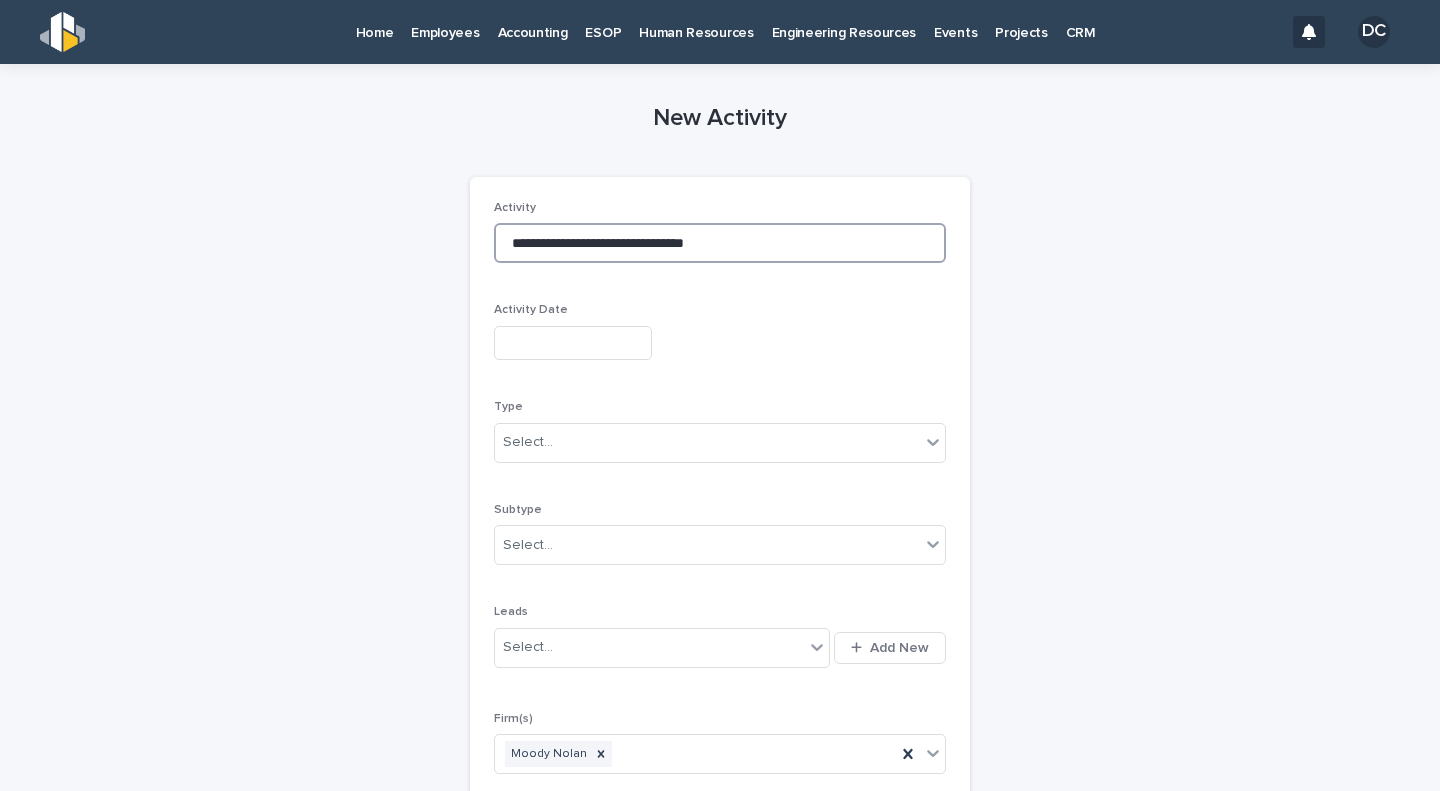 type on "**********" 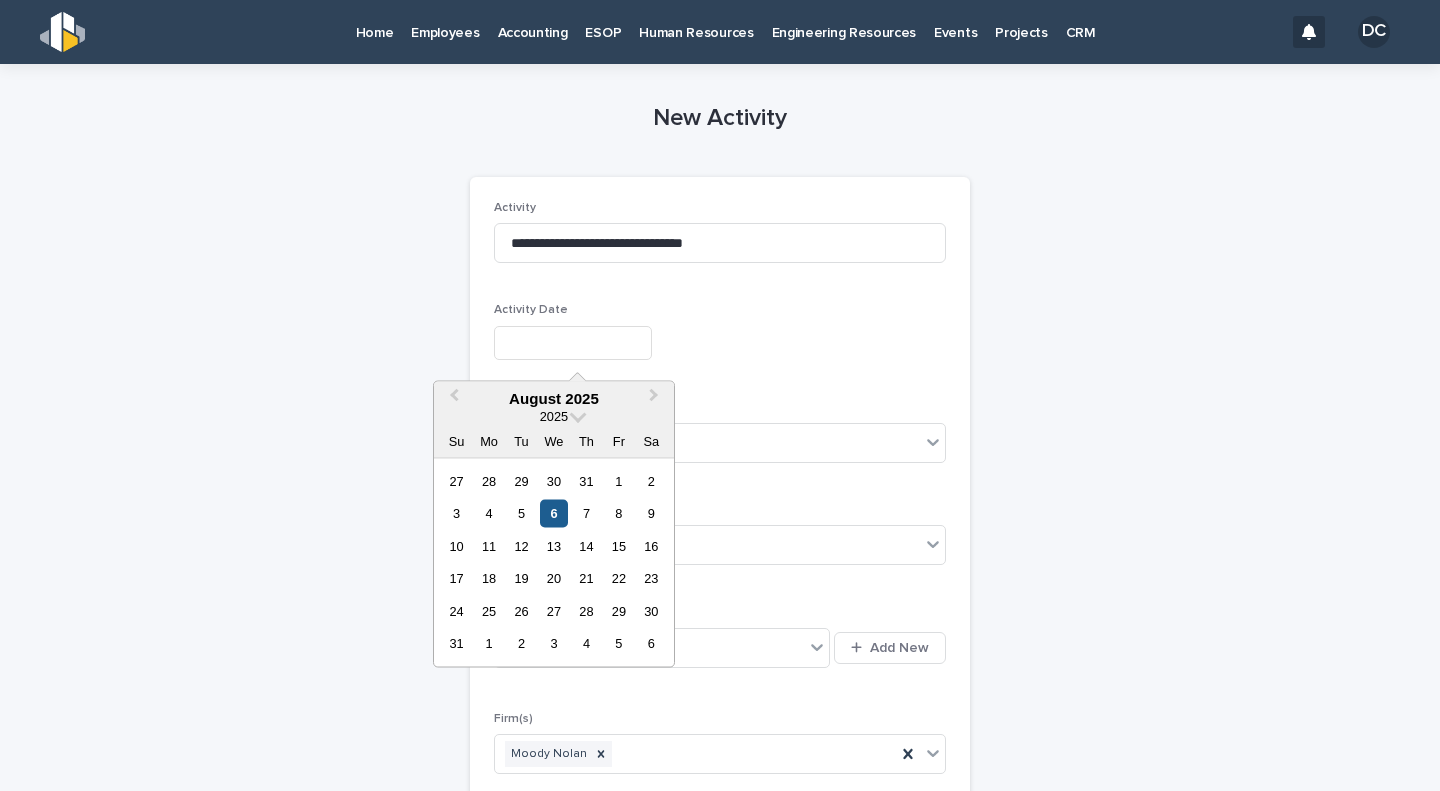 click on "6" at bounding box center (553, 513) 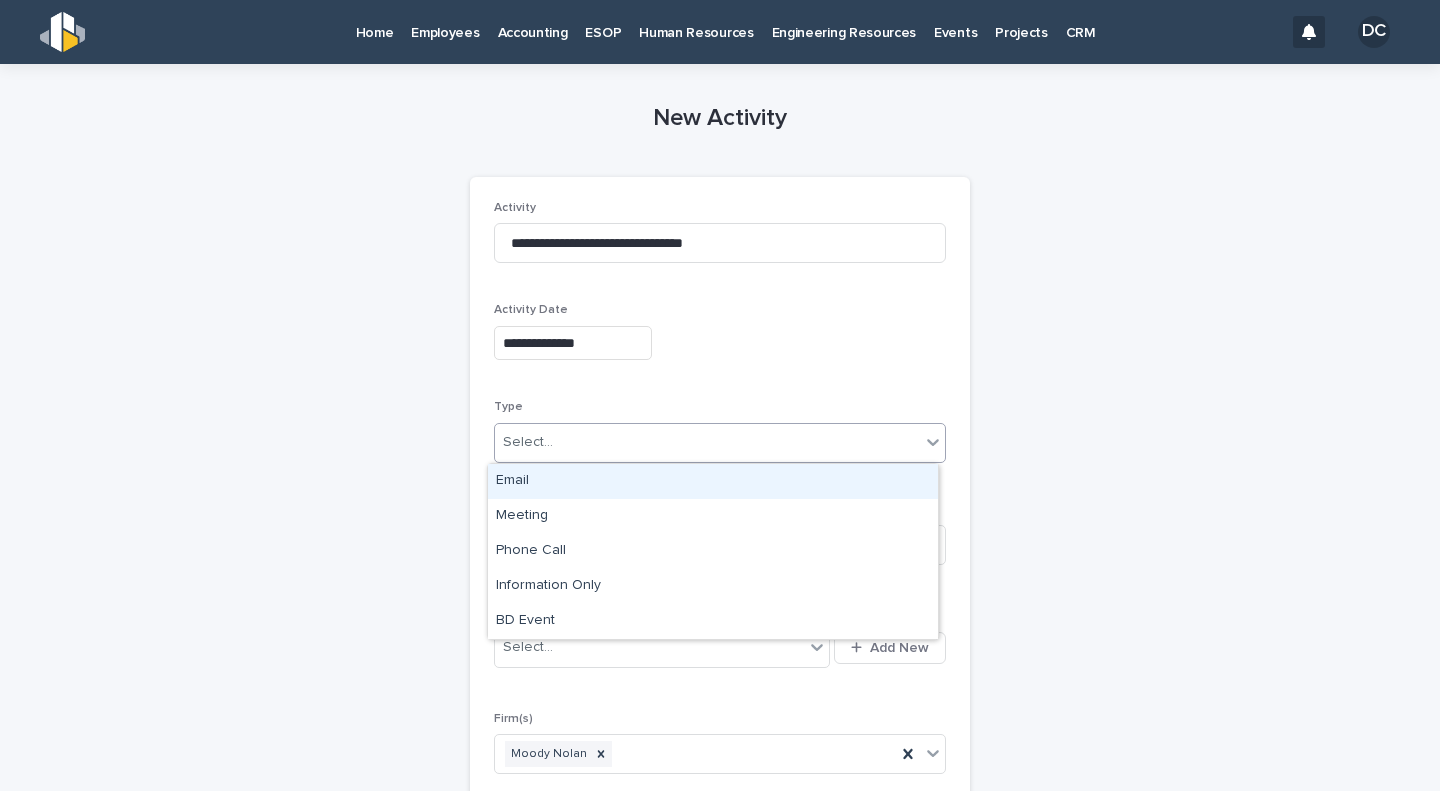 click on "Select..." at bounding box center [707, 442] 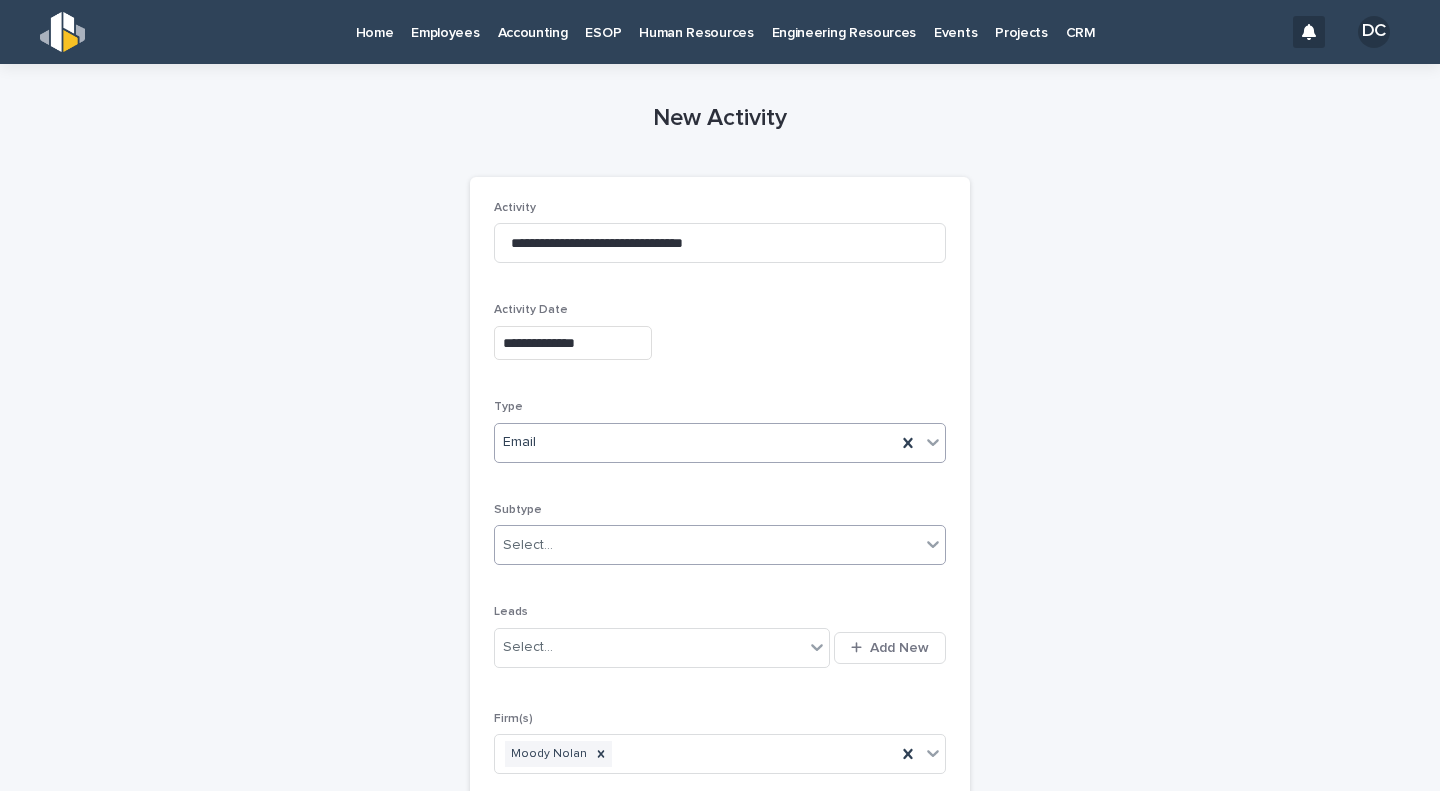 click on "Select..." at bounding box center (707, 545) 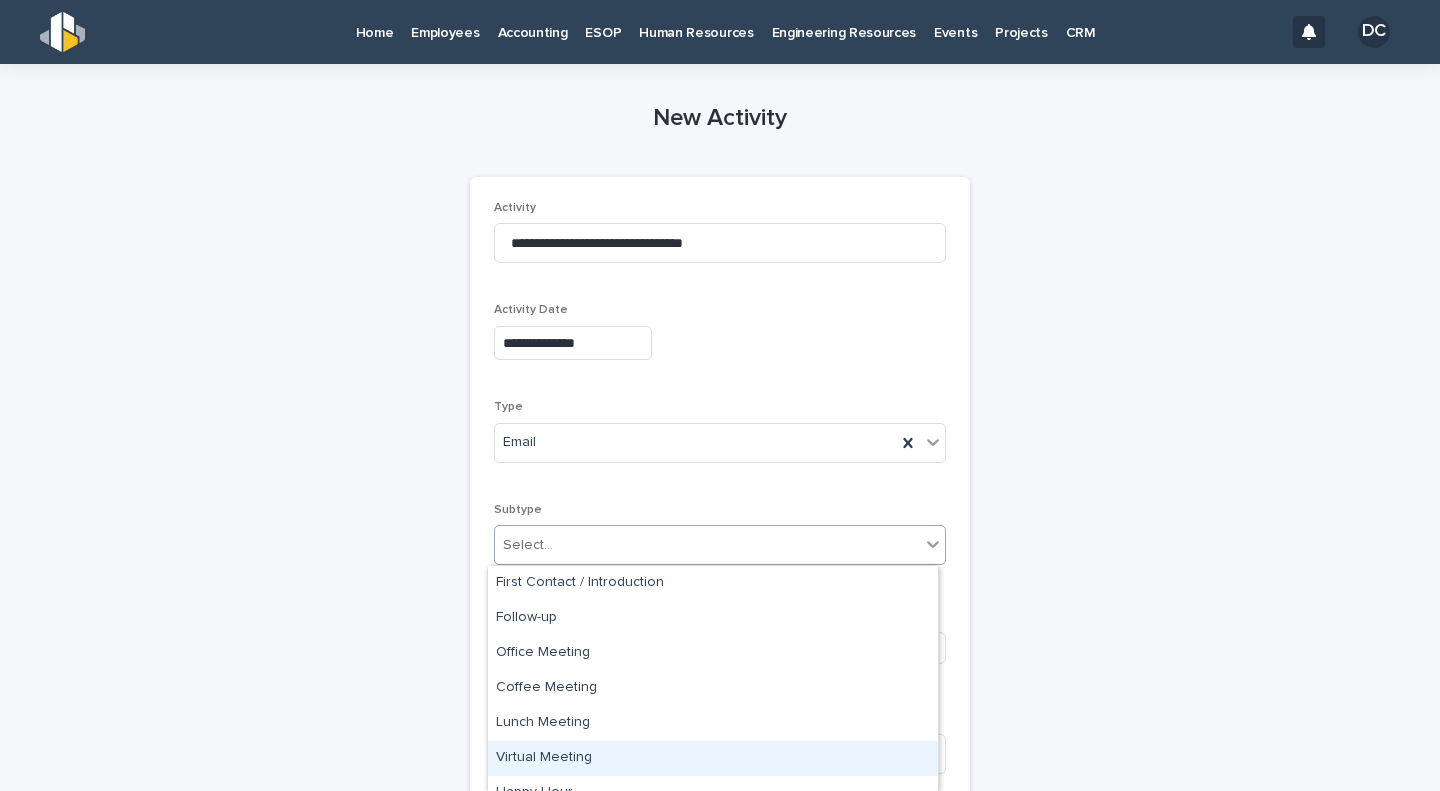 click on "Virtual Meeting" at bounding box center (713, 758) 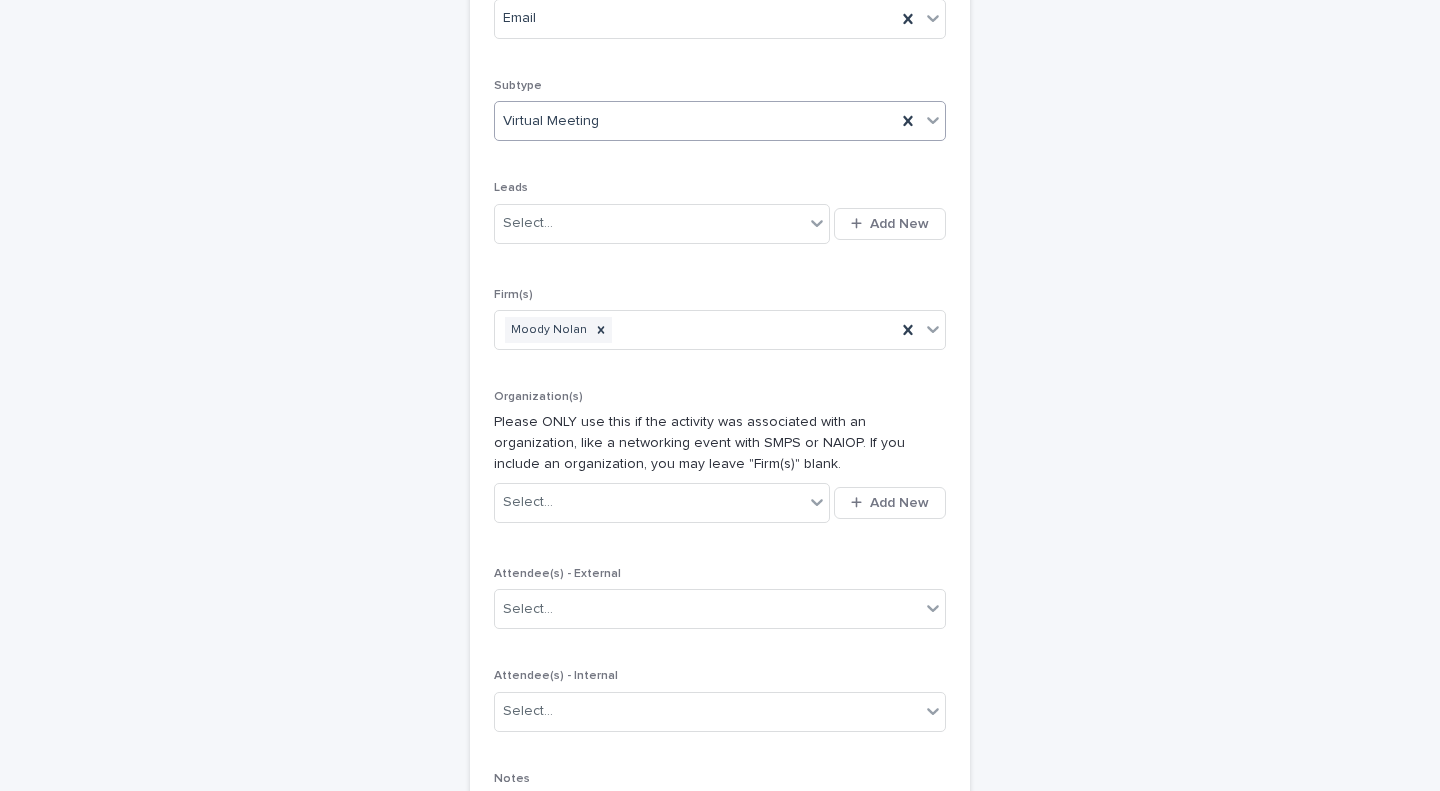 scroll, scrollTop: 426, scrollLeft: 0, axis: vertical 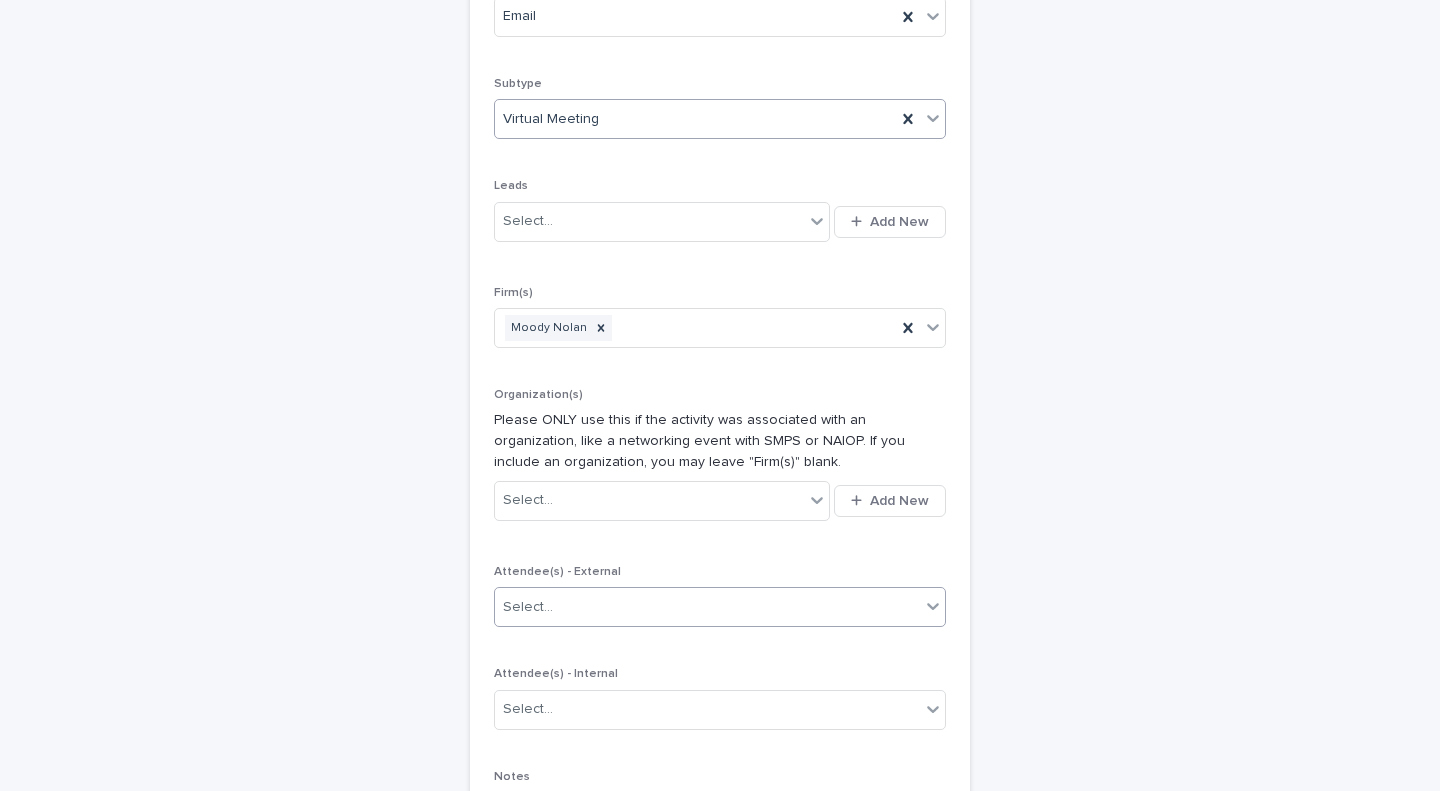 click on "Select..." at bounding box center [707, 607] 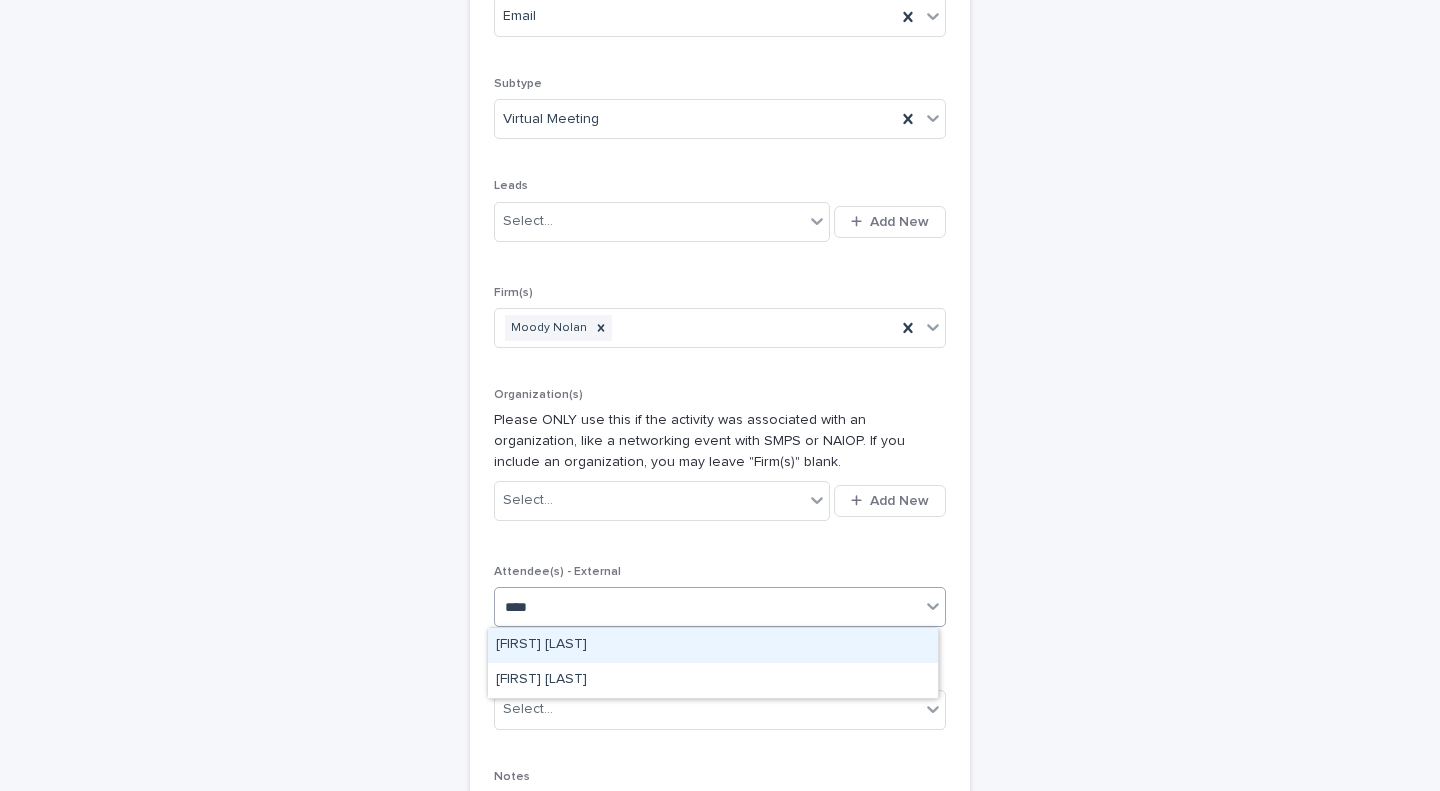 type on "*****" 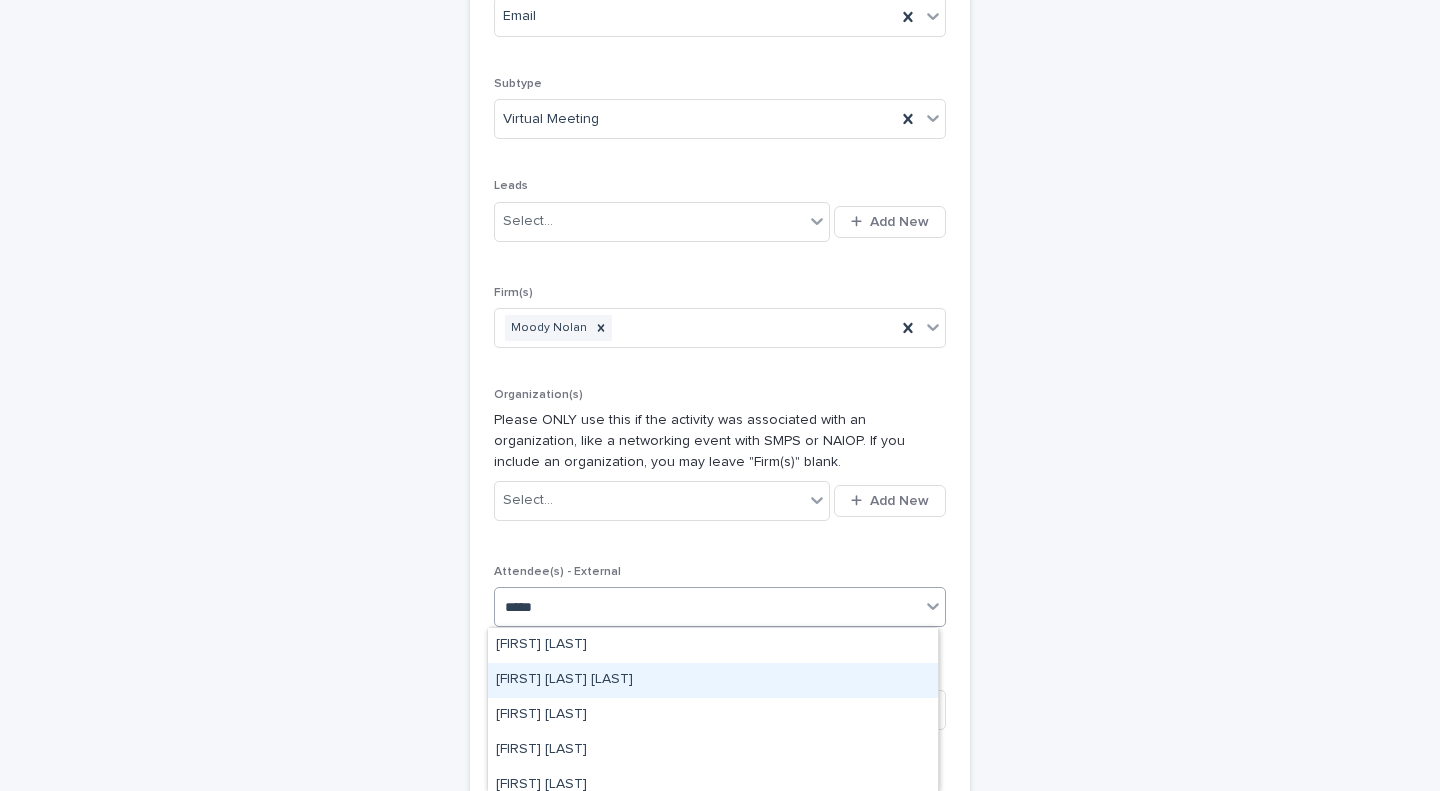 click on "[FIRST] [LAST] [LAST]" at bounding box center (713, 680) 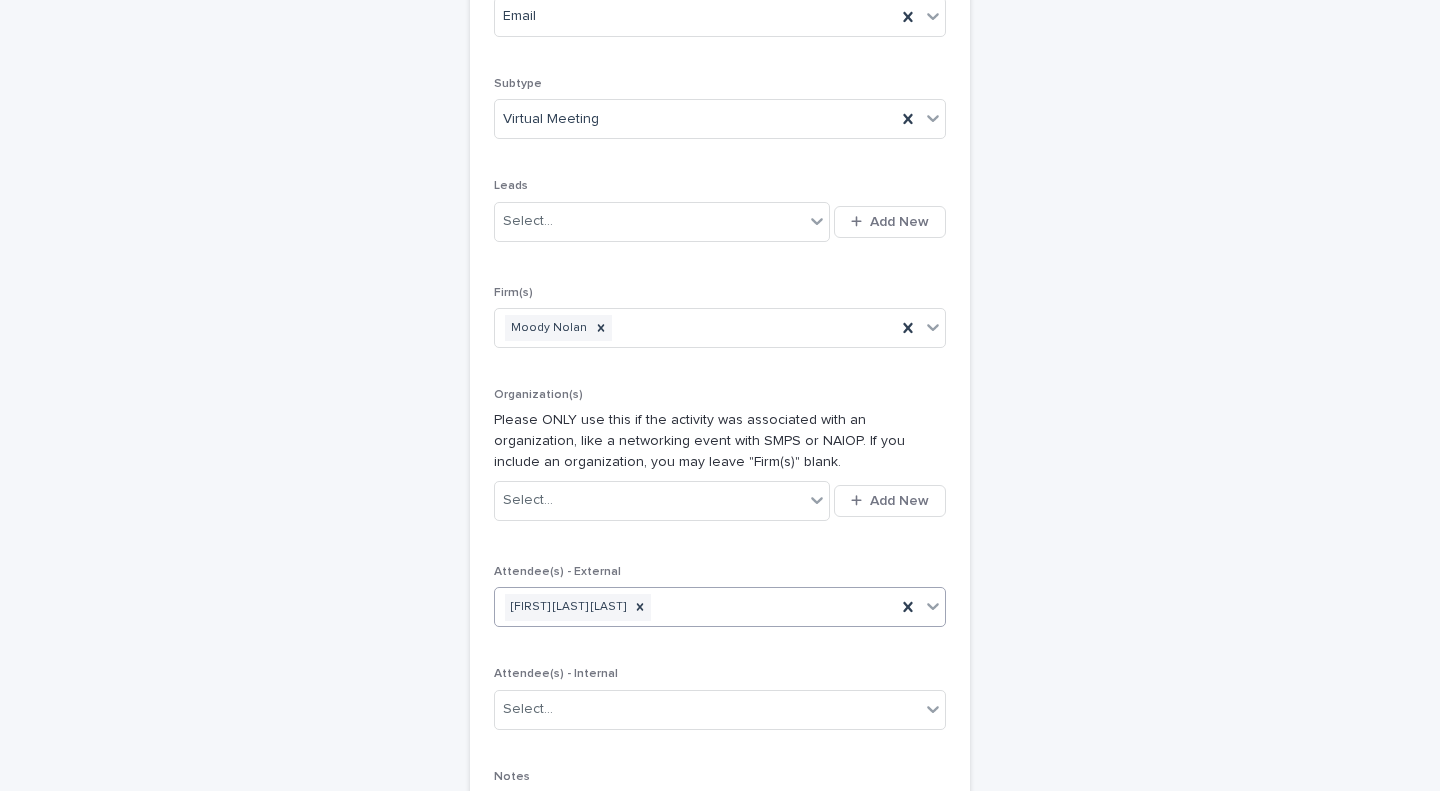 scroll, scrollTop: 603, scrollLeft: 0, axis: vertical 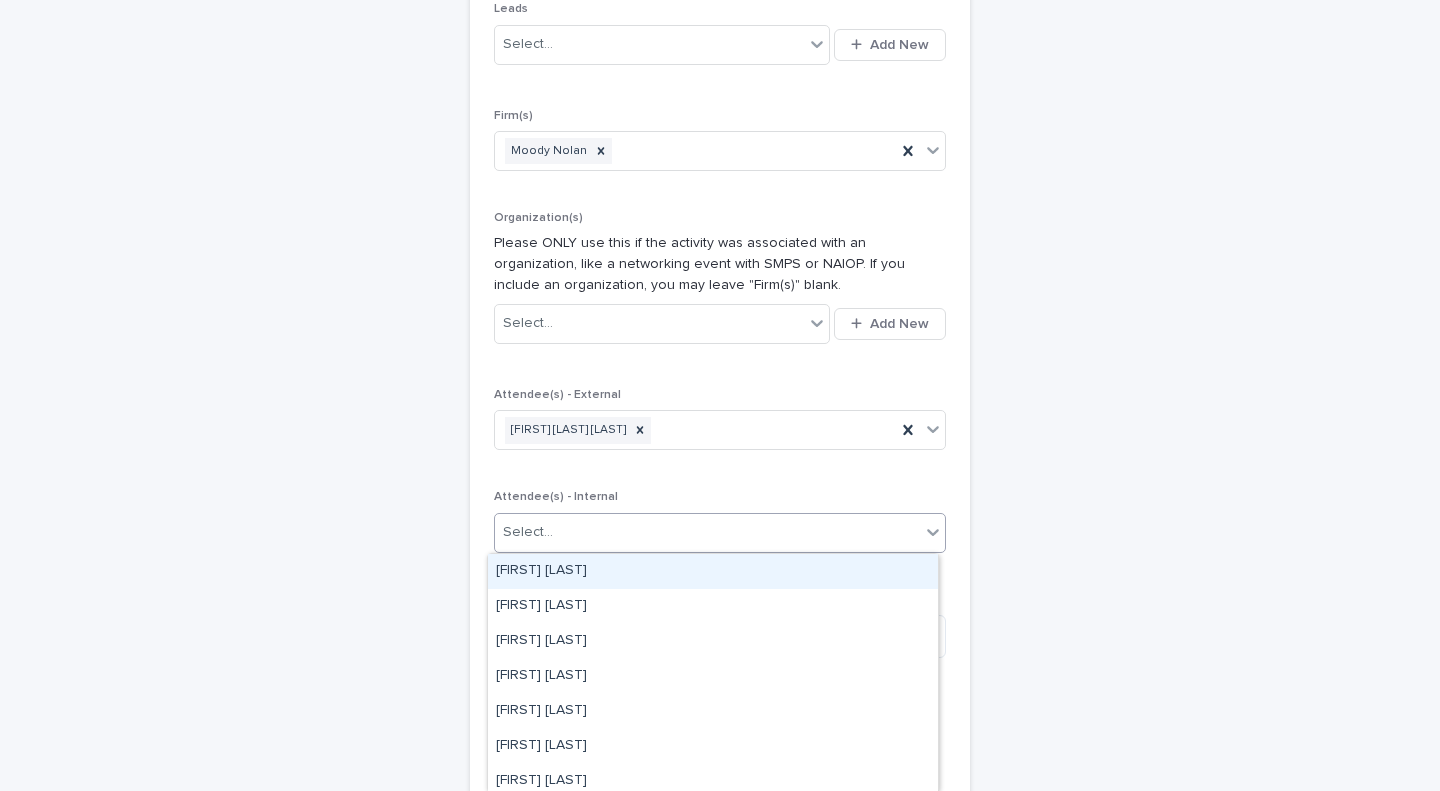 click on "Select..." at bounding box center (707, 532) 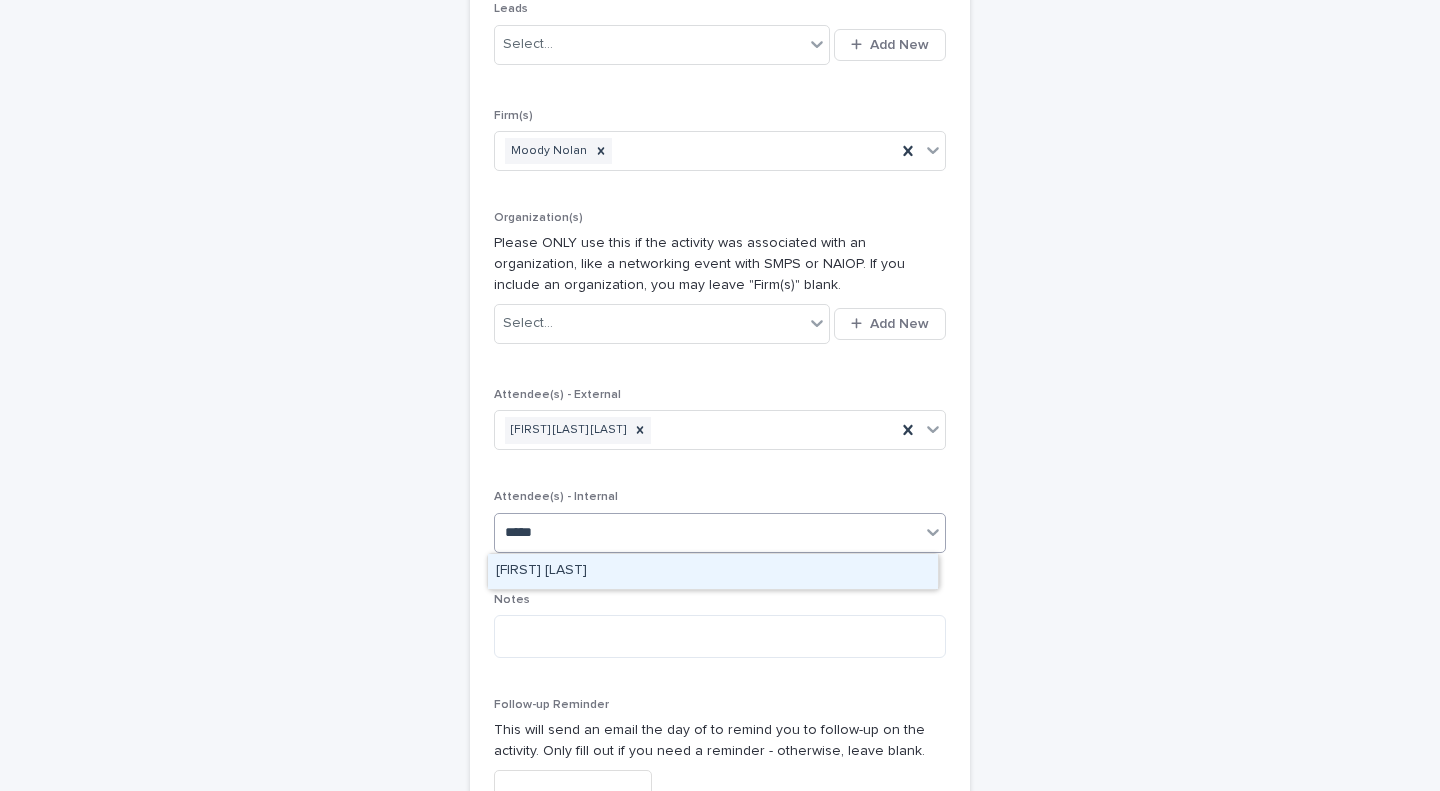 type on "******" 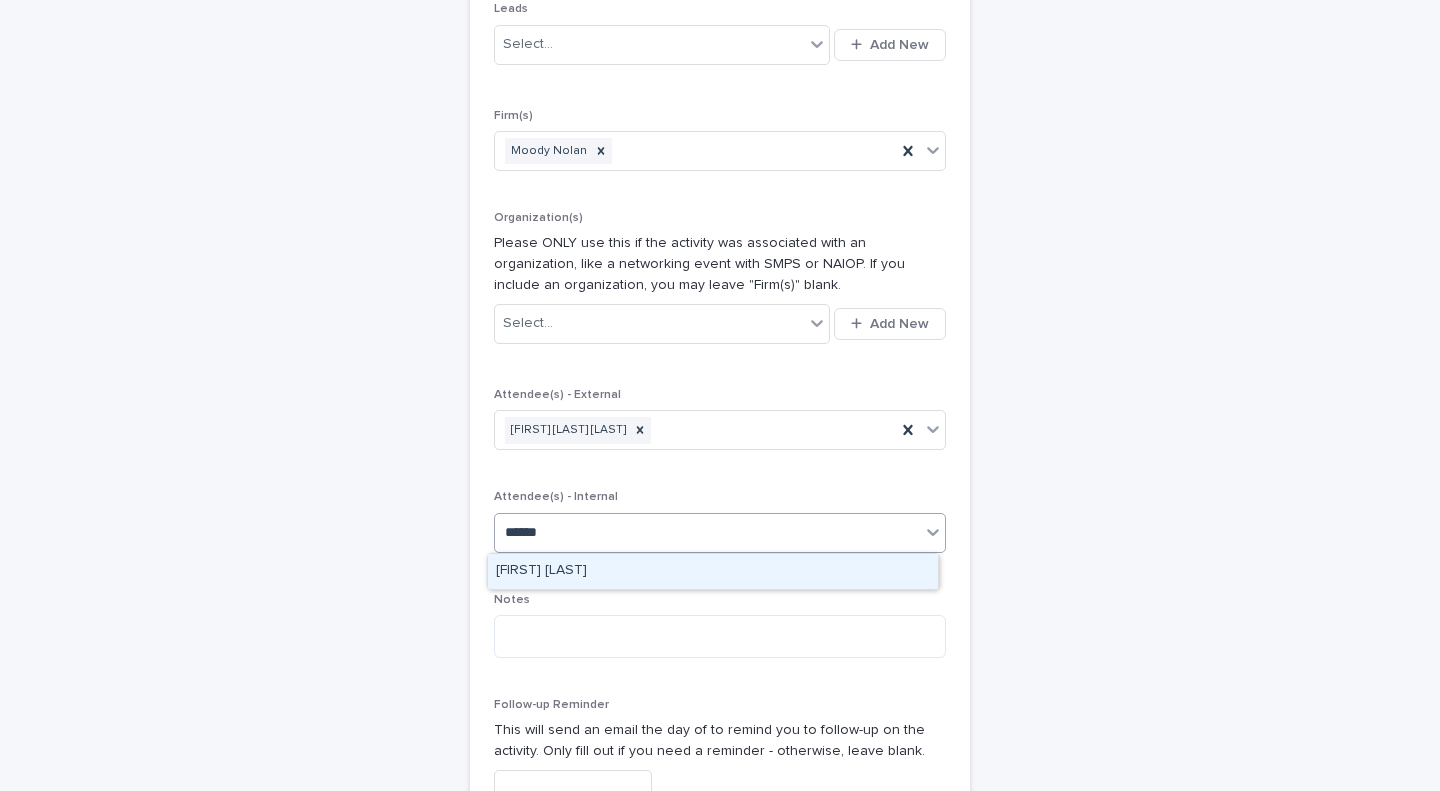 type 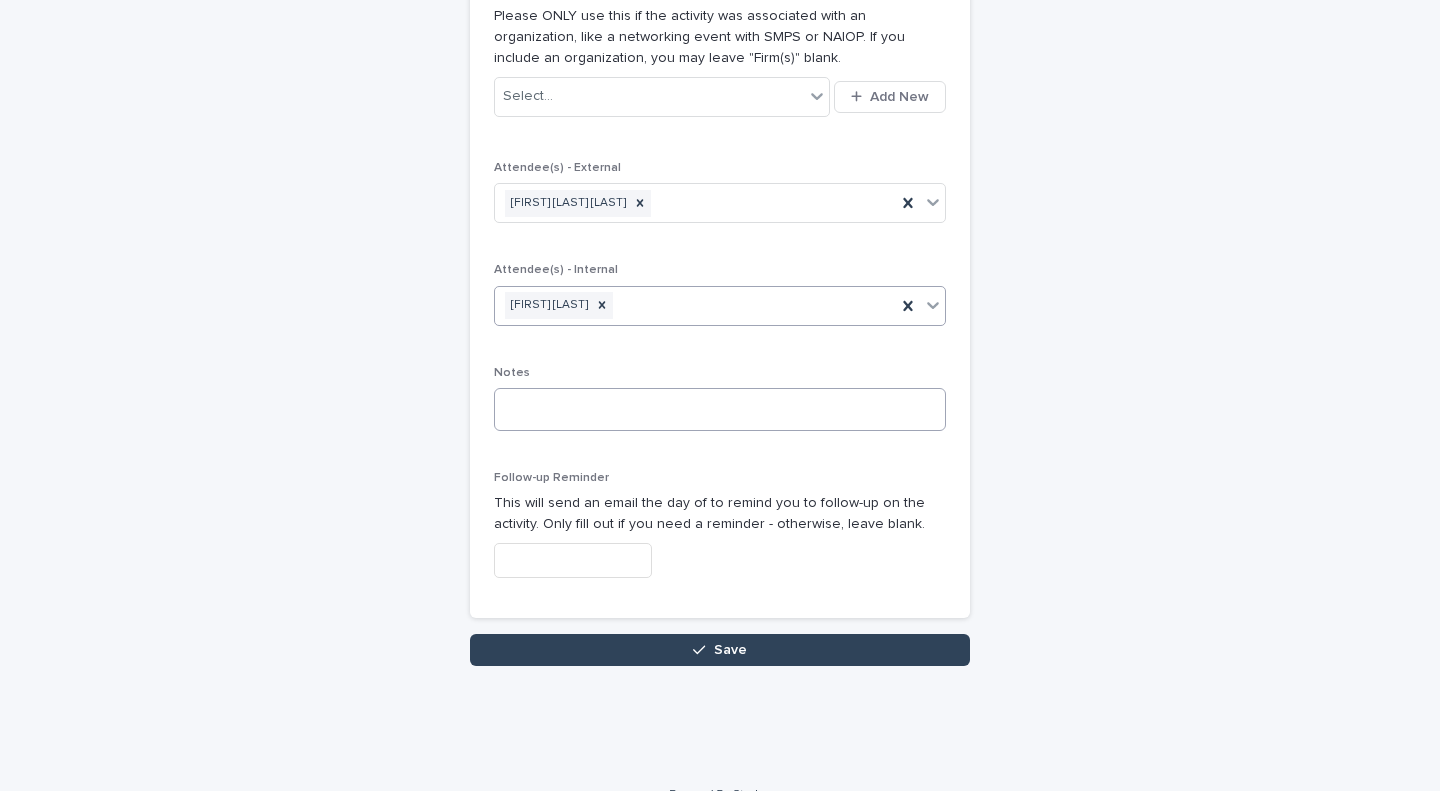 scroll, scrollTop: 831, scrollLeft: 0, axis: vertical 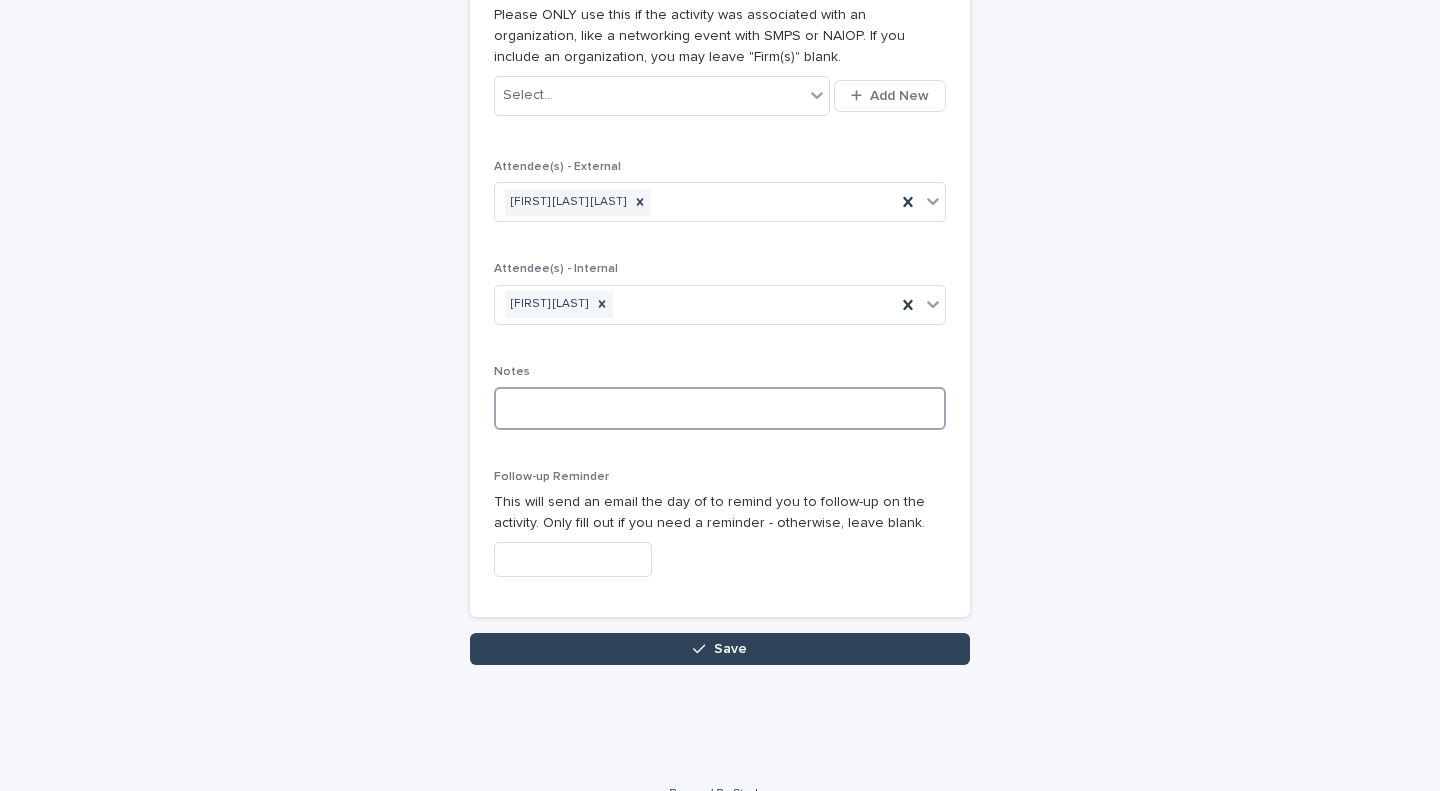 click at bounding box center (720, 408) 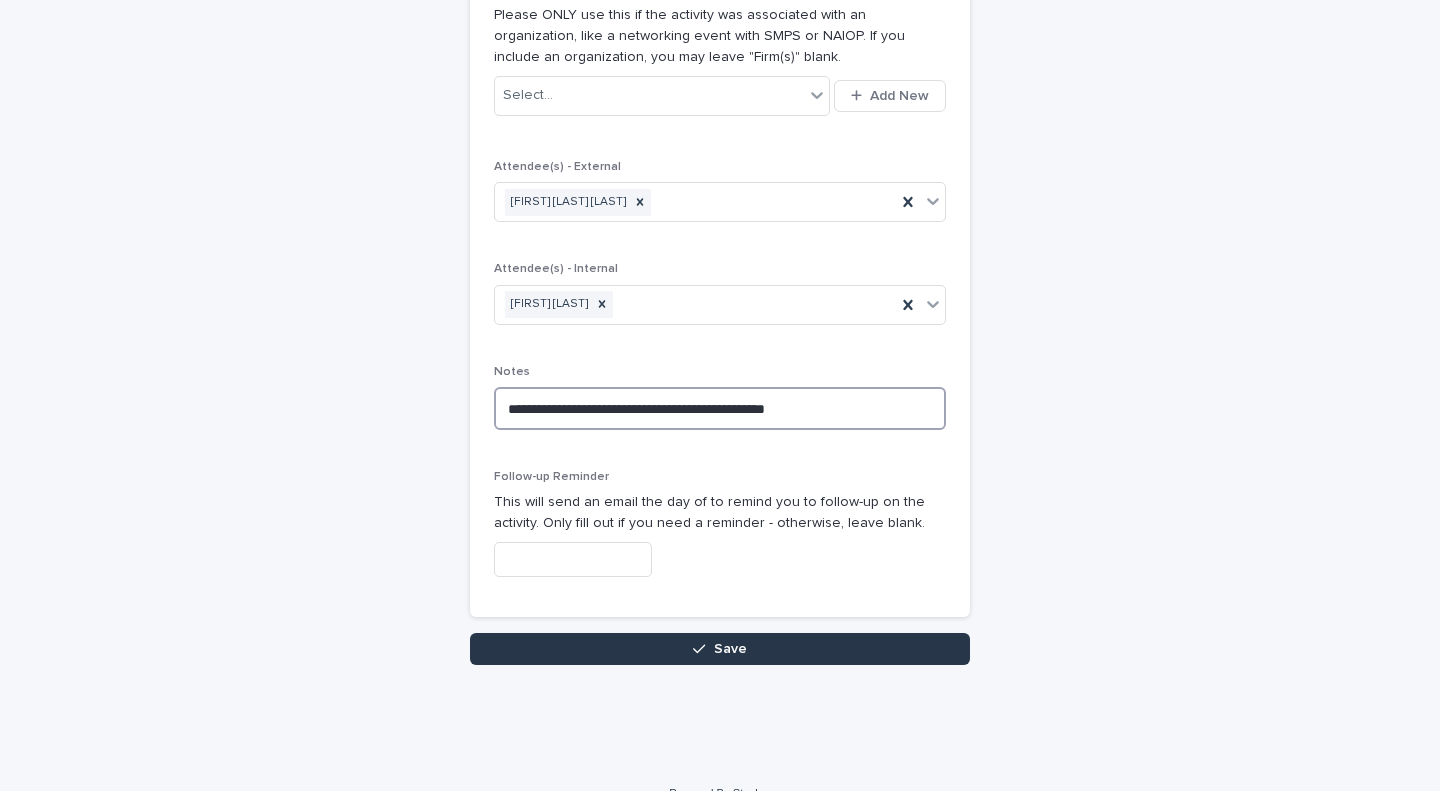 type on "**********" 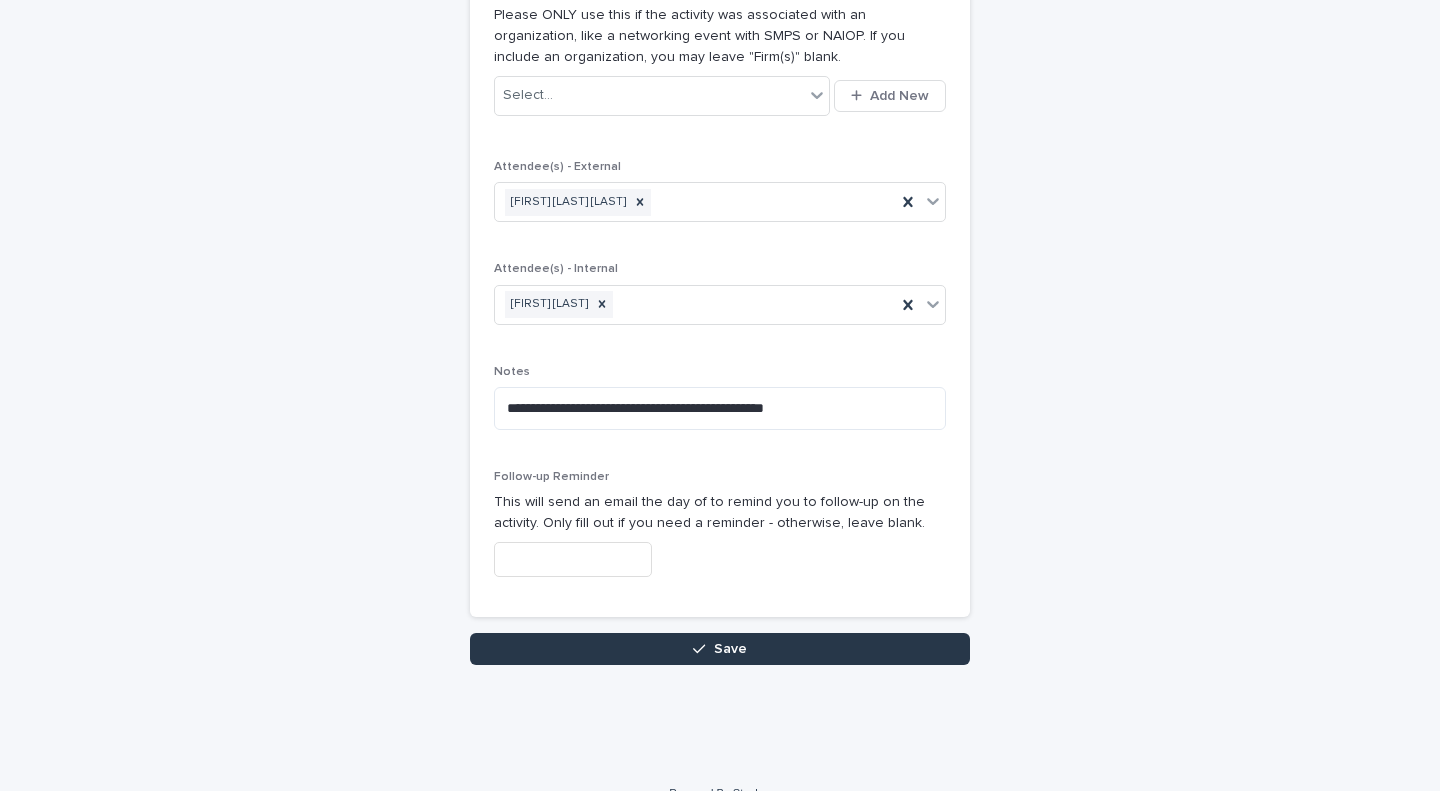 click 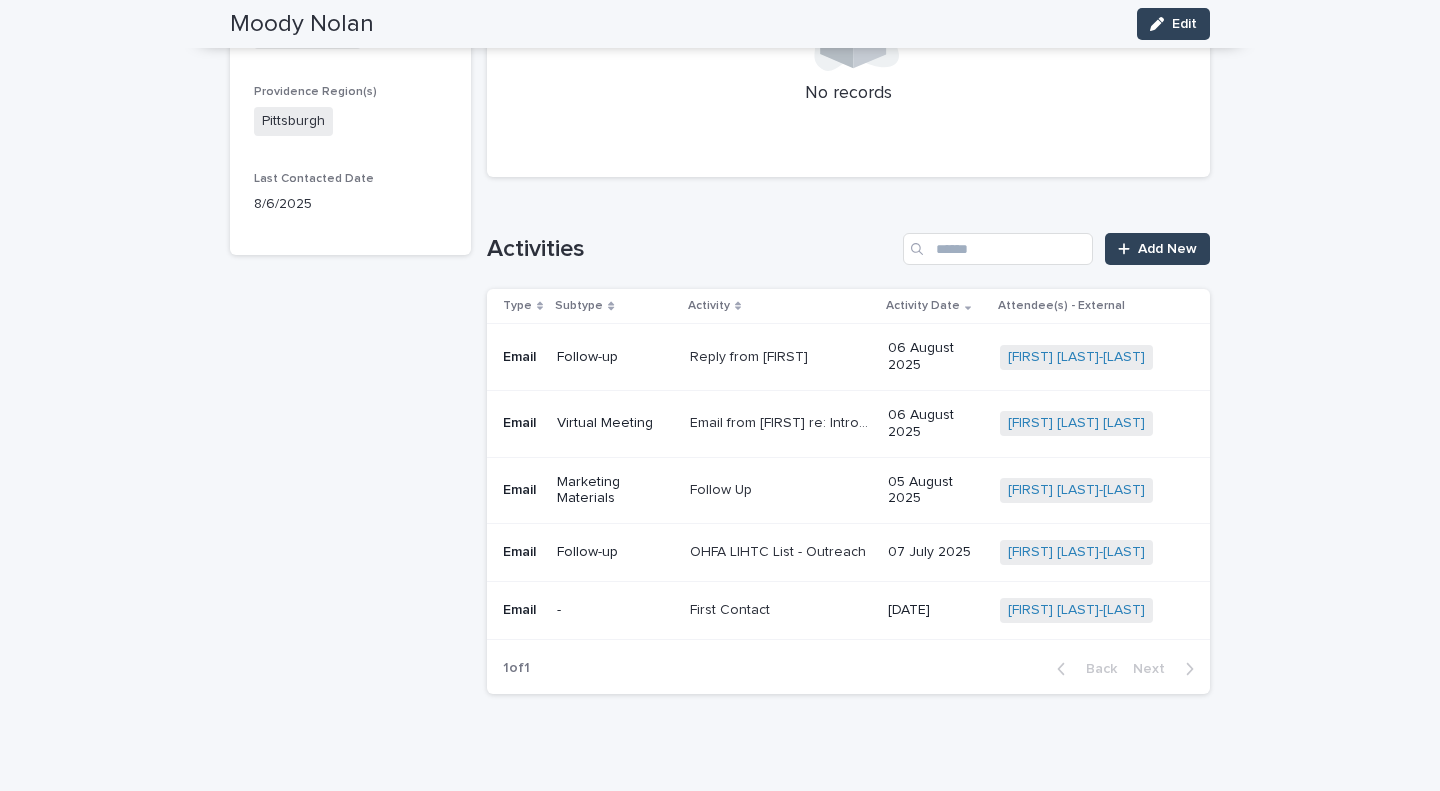 scroll, scrollTop: 686, scrollLeft: 0, axis: vertical 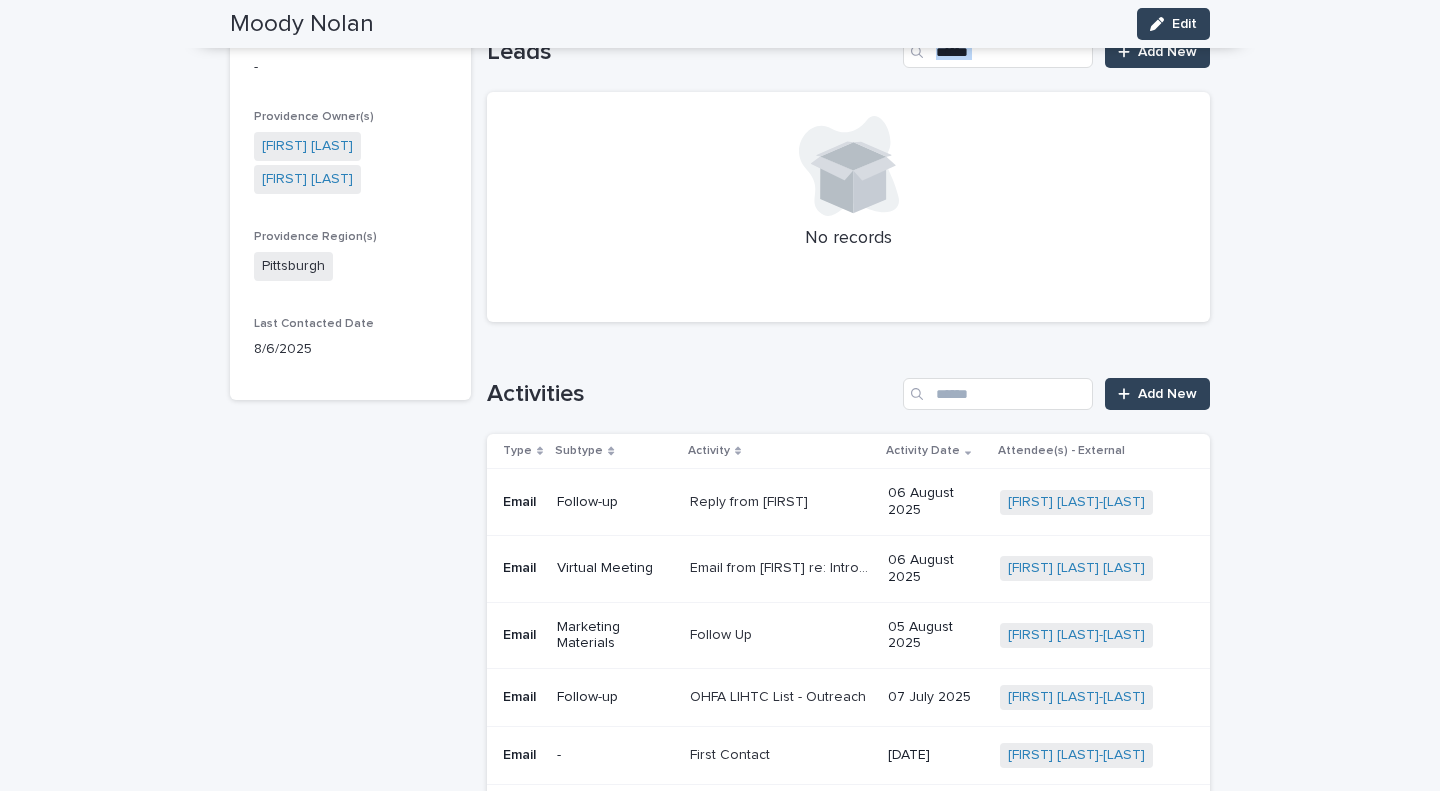 drag, startPoint x: 1051, startPoint y: 166, endPoint x: 794, endPoint y: 76, distance: 272.30313 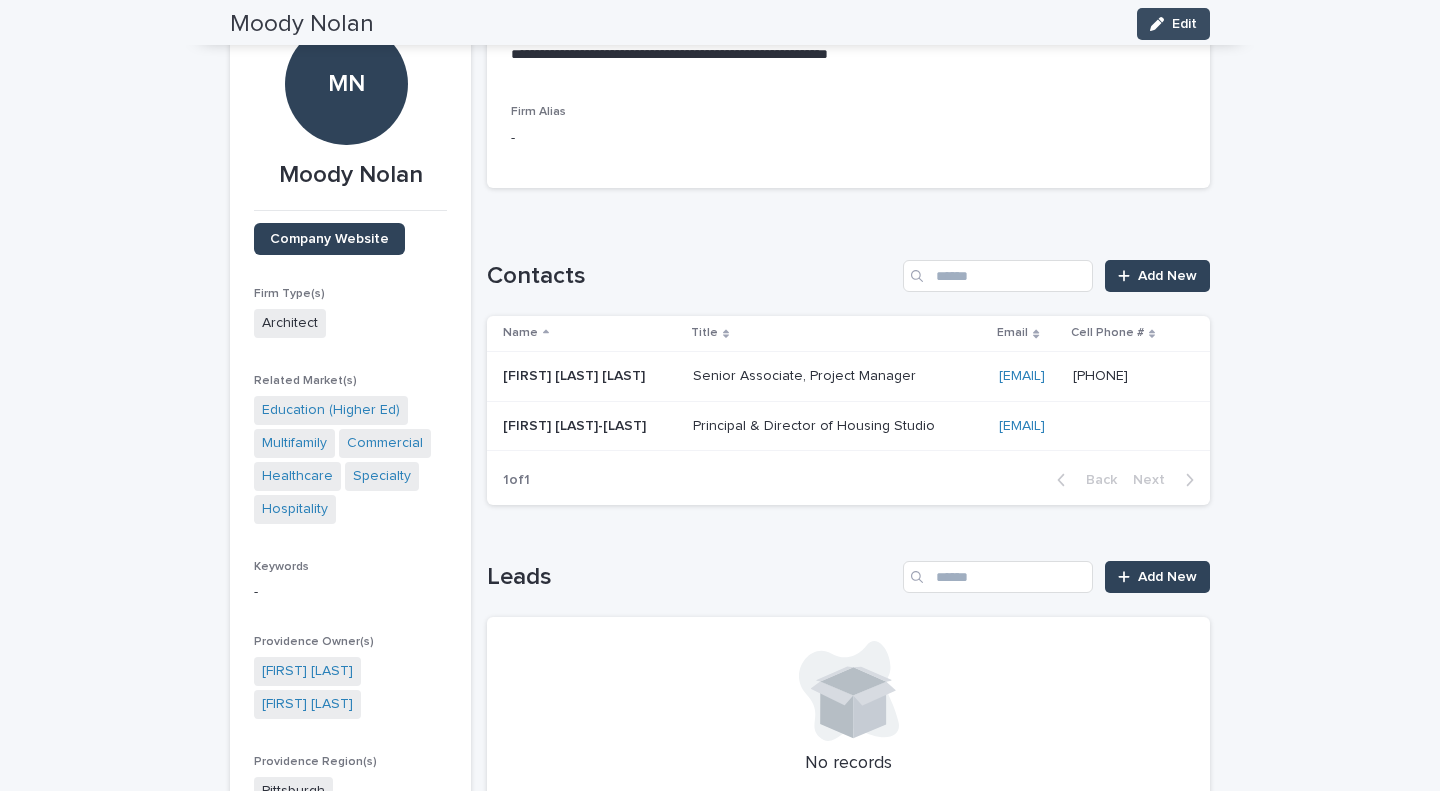 scroll, scrollTop: 0, scrollLeft: 0, axis: both 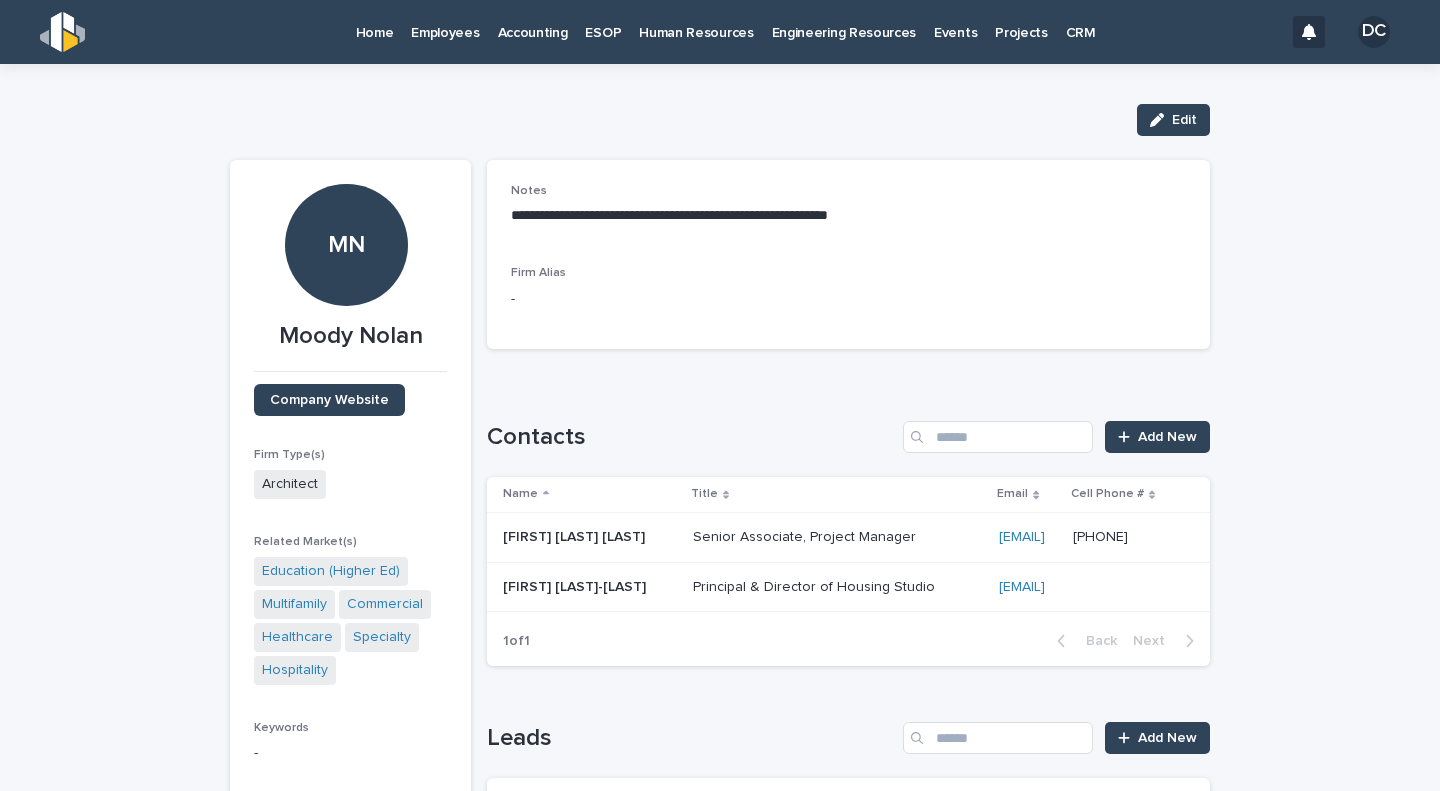 click on "DC" at bounding box center [1374, 32] 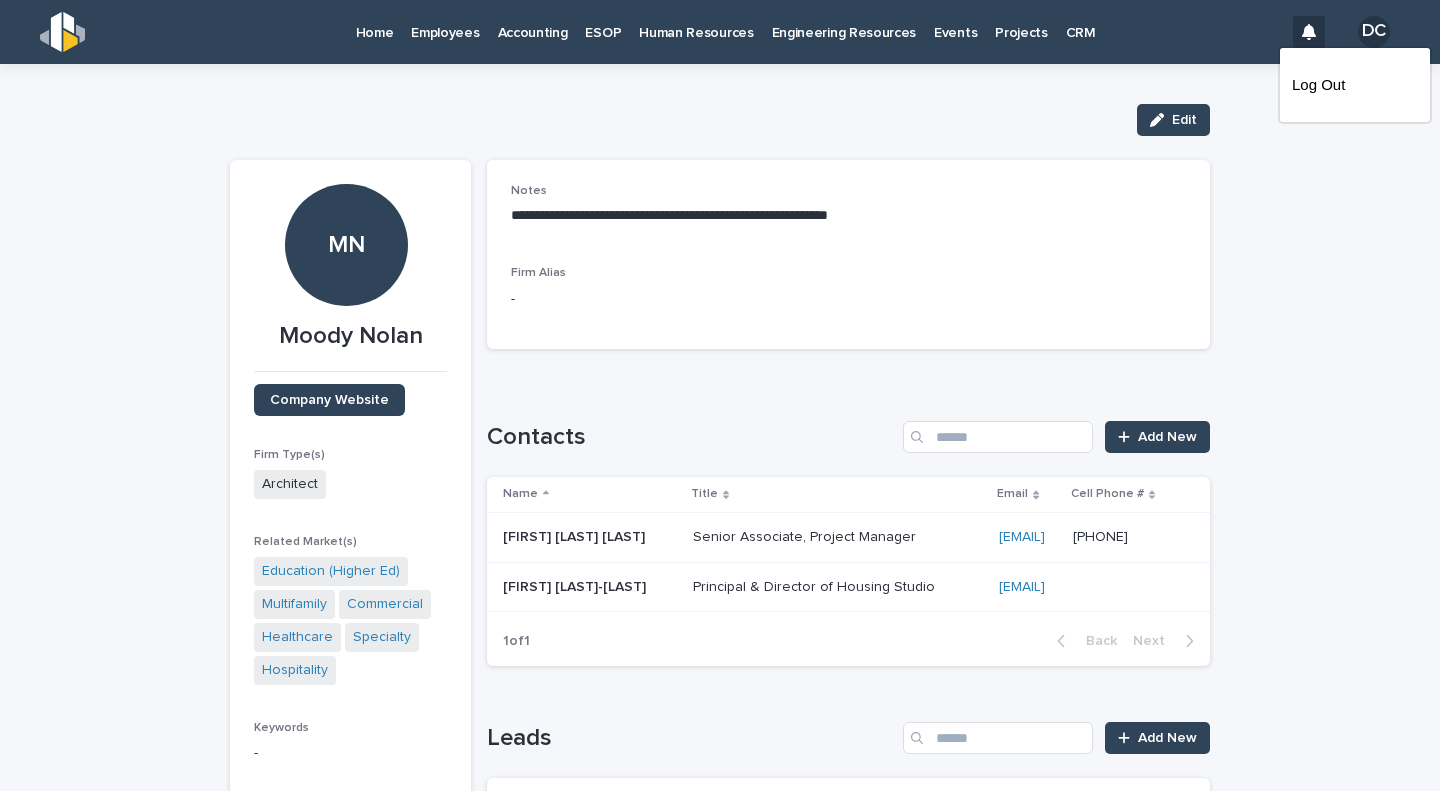 click on "Log Out" at bounding box center (1355, 85) 